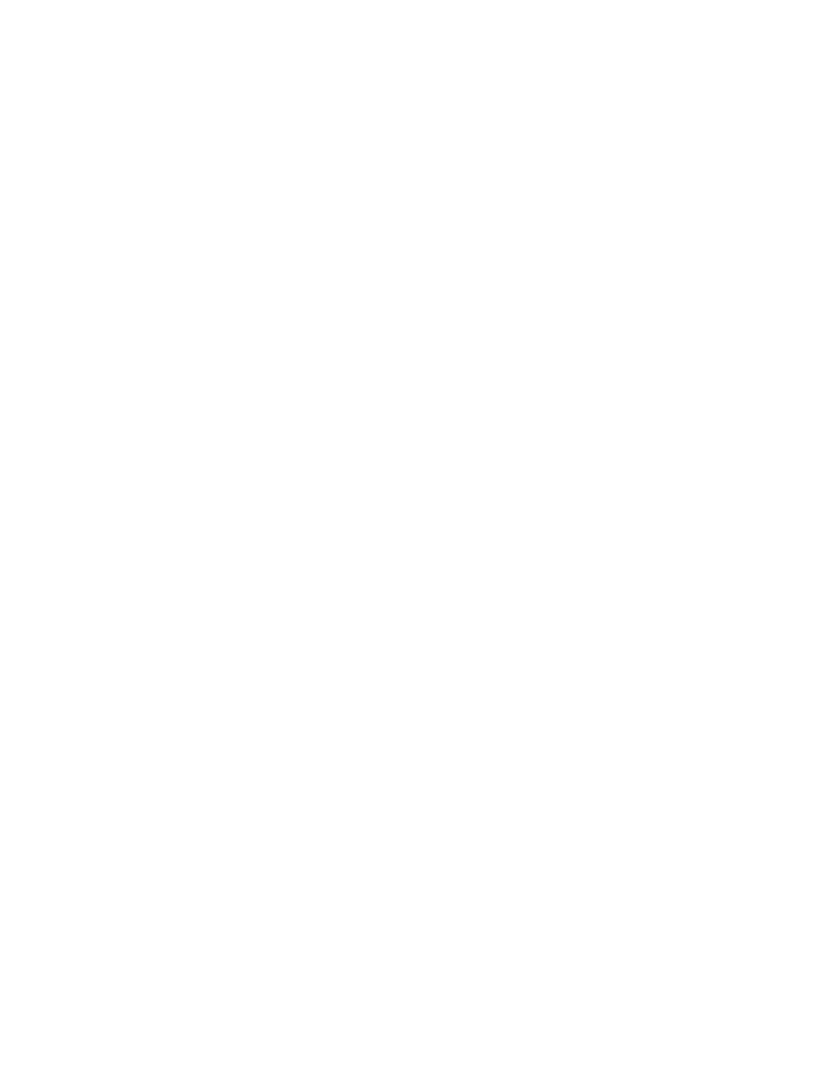scroll, scrollTop: 0, scrollLeft: 0, axis: both 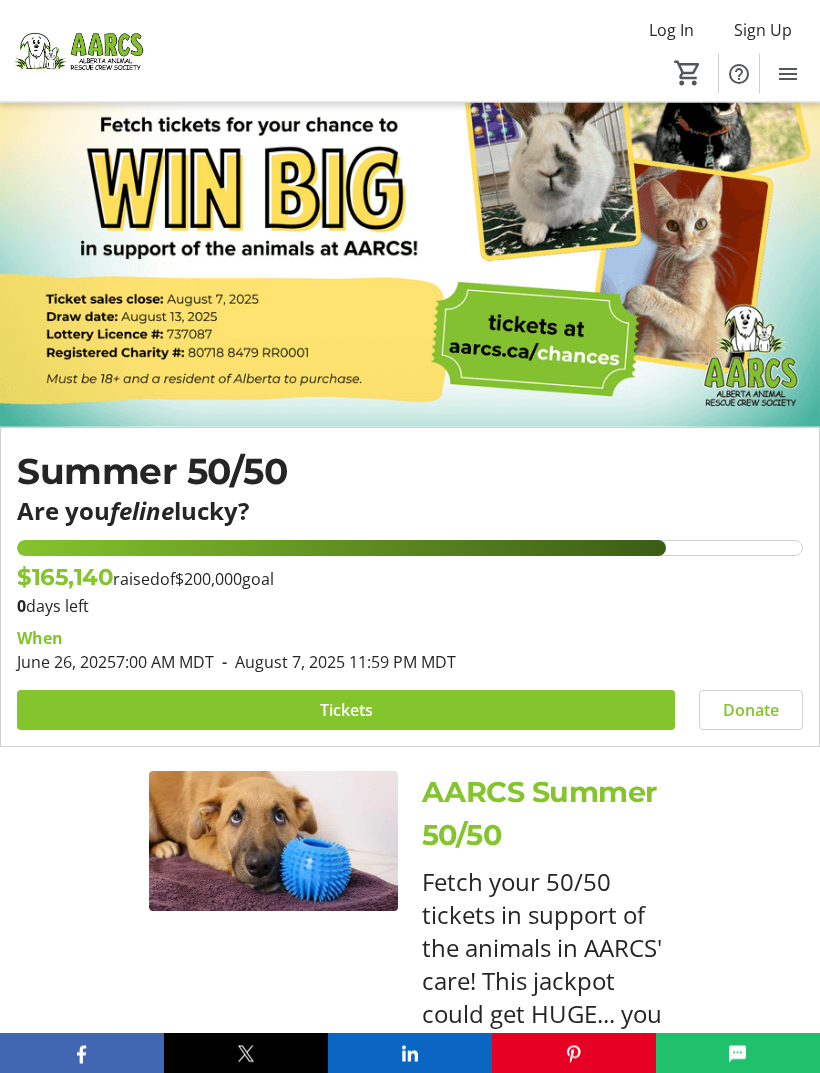 click at bounding box center (346, 711) 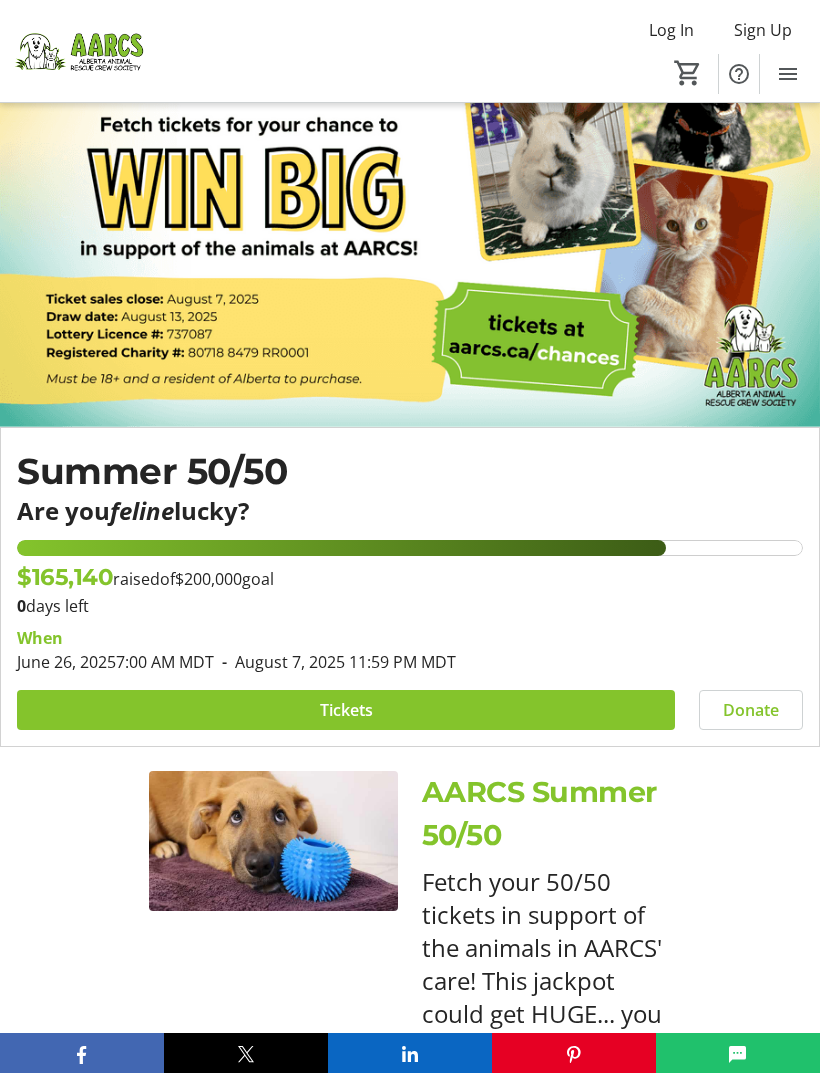 scroll, scrollTop: 65, scrollLeft: 0, axis: vertical 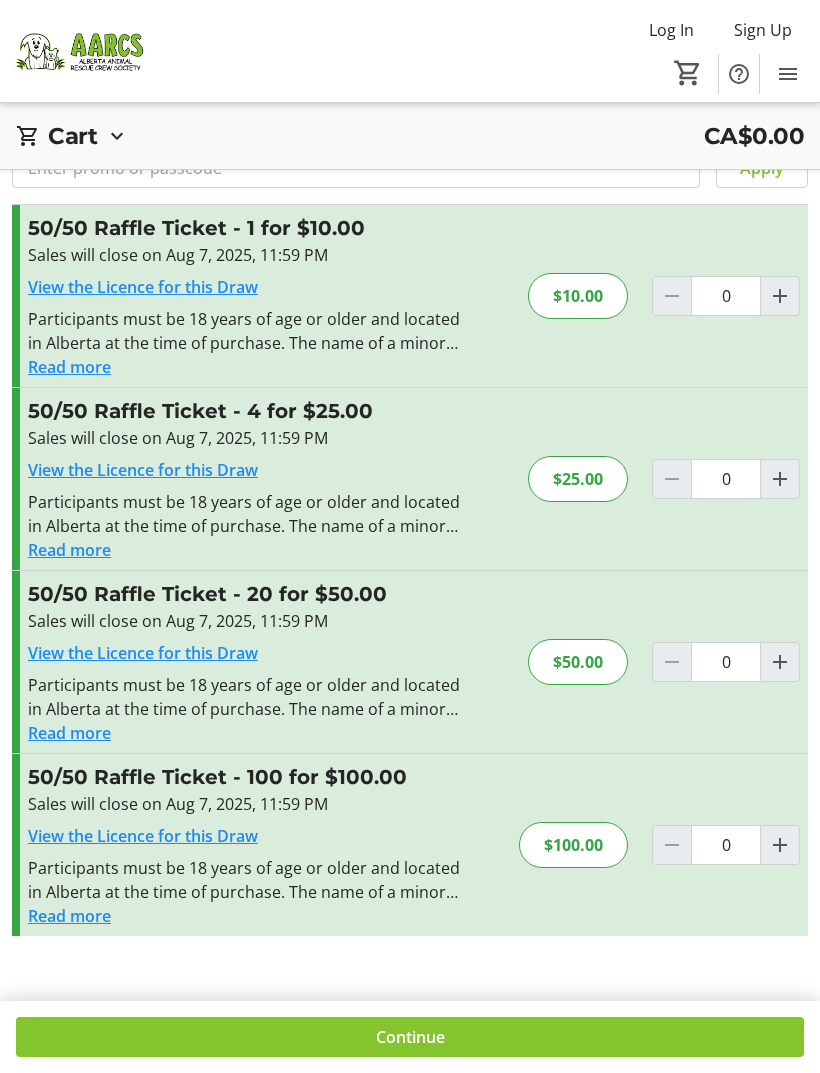 click 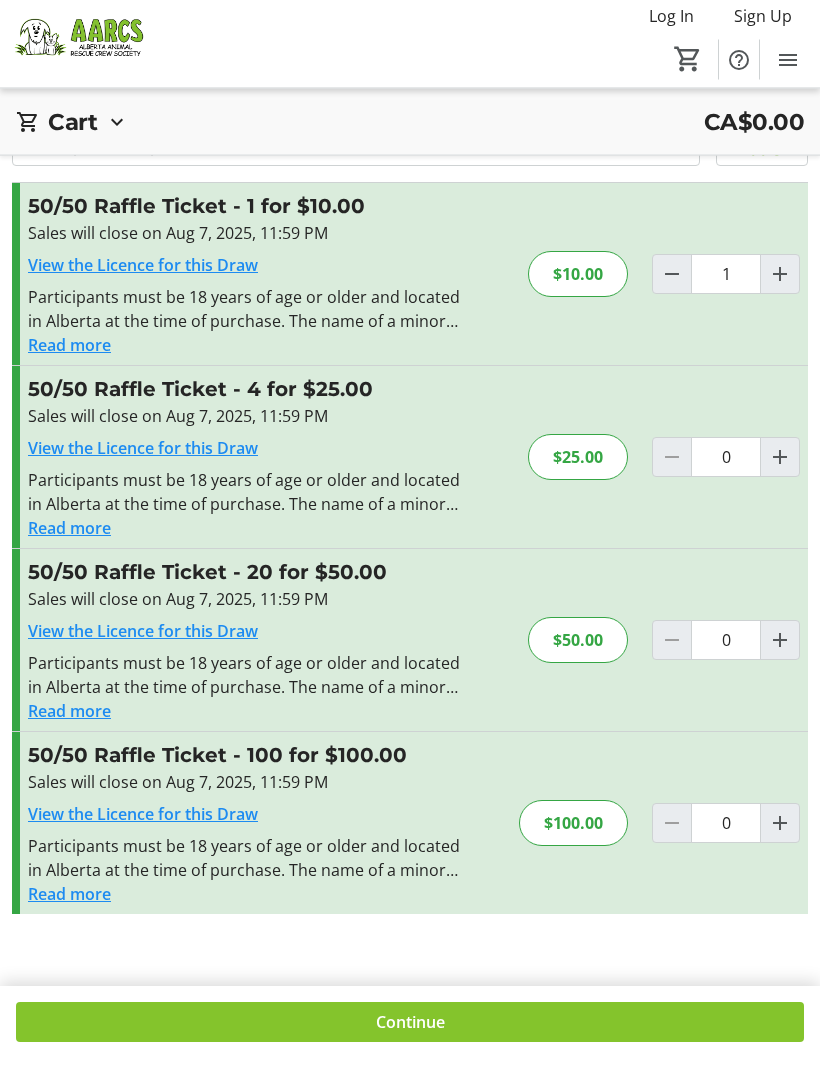 scroll, scrollTop: 72, scrollLeft: 0, axis: vertical 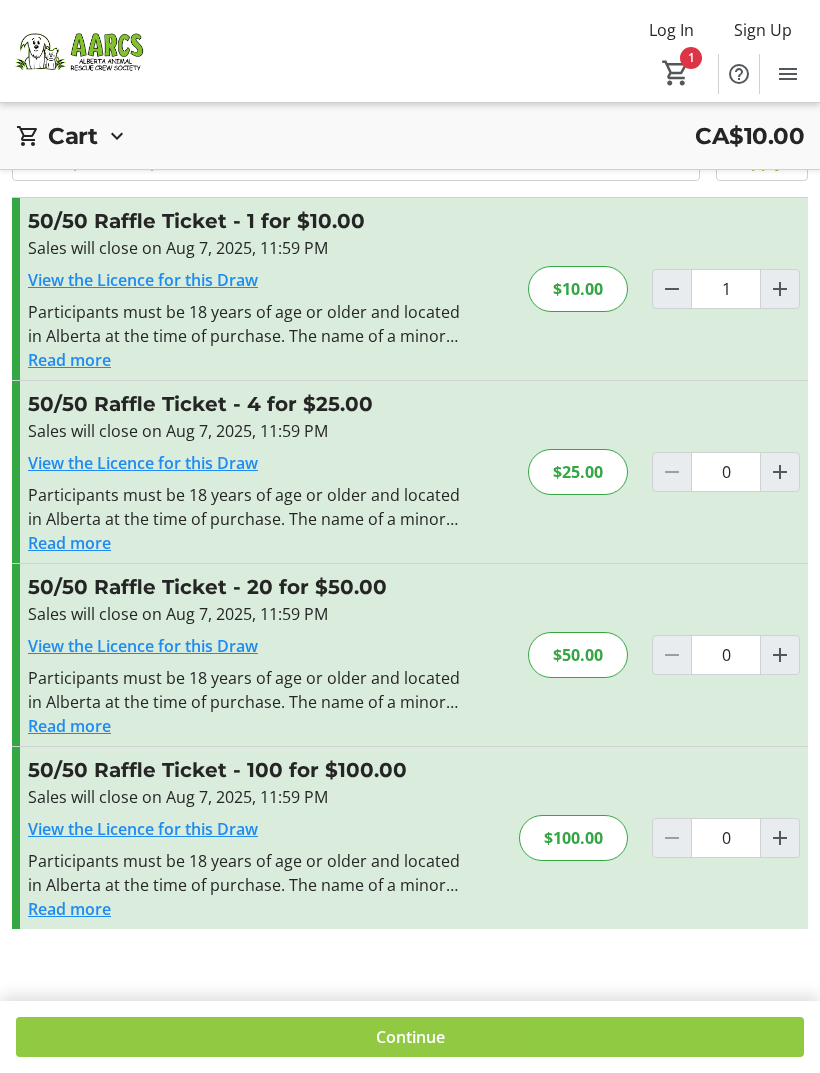 click 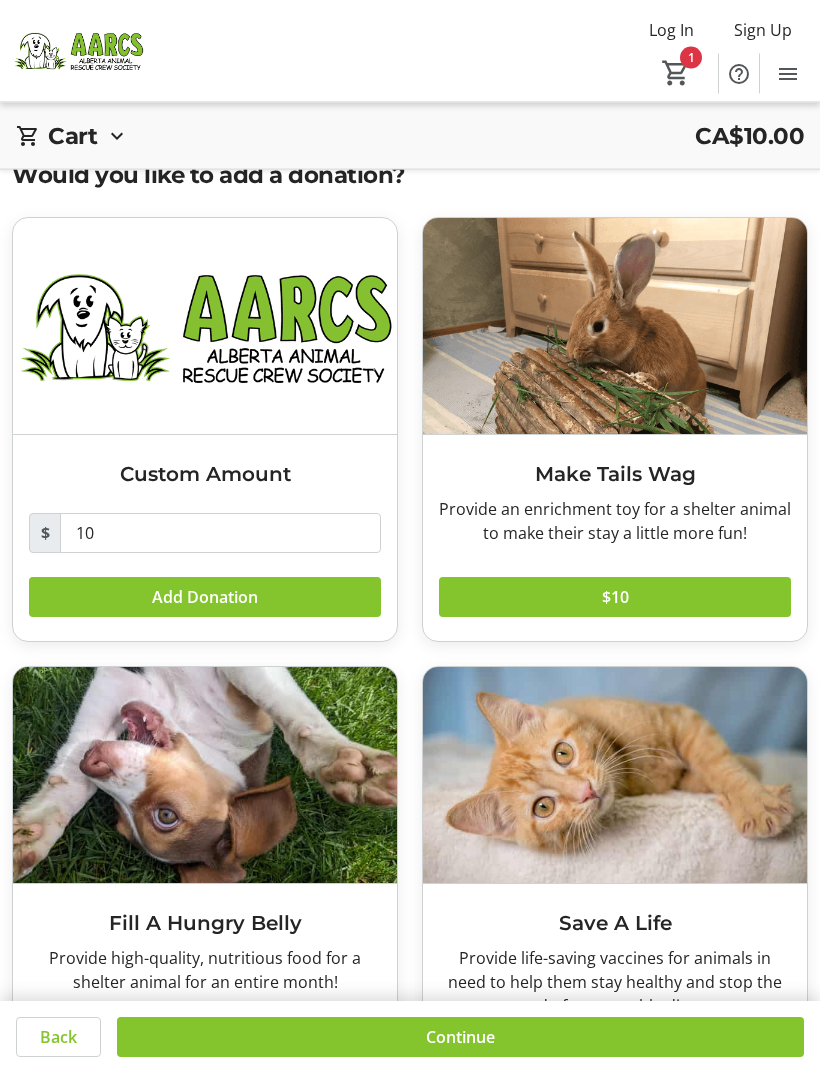 scroll, scrollTop: 91, scrollLeft: 0, axis: vertical 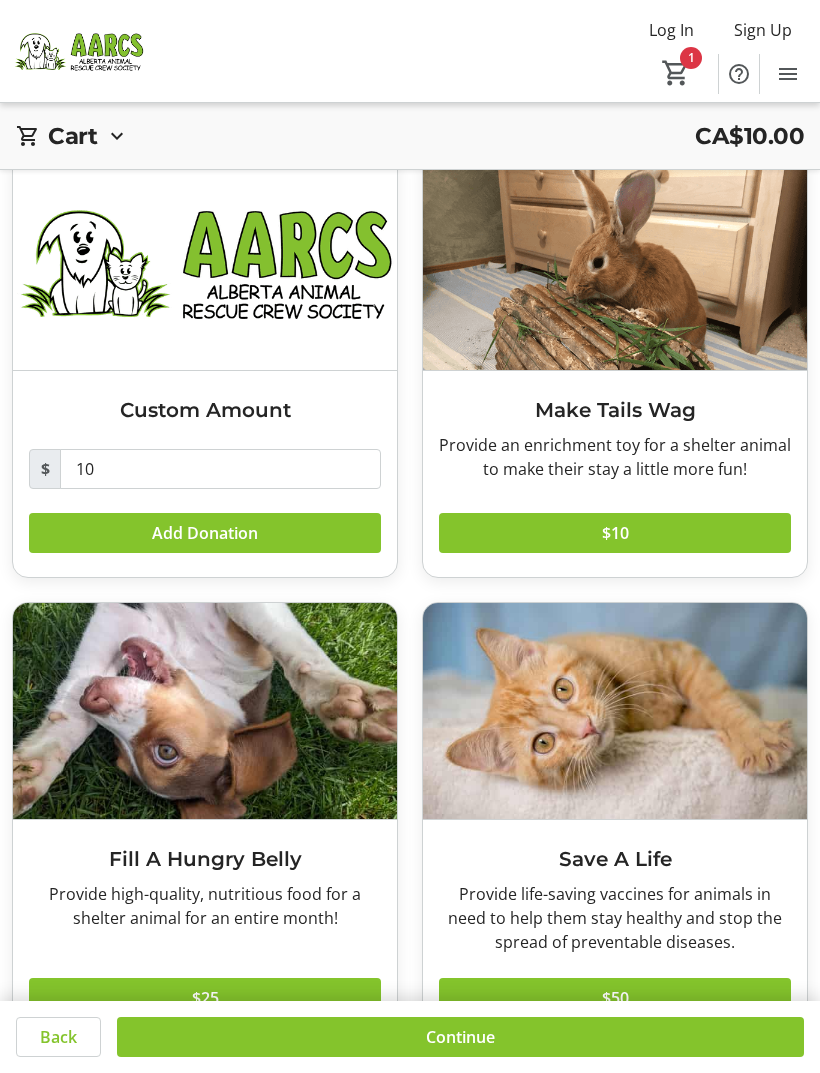 click 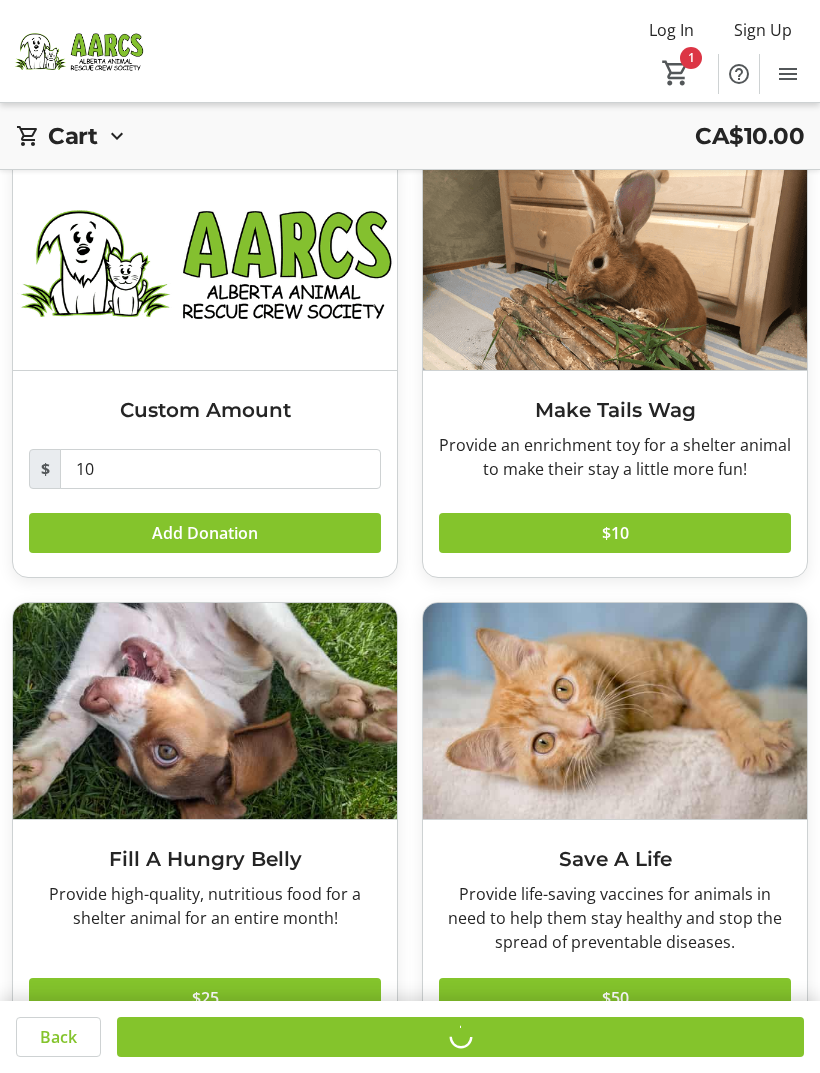 scroll, scrollTop: 0, scrollLeft: 0, axis: both 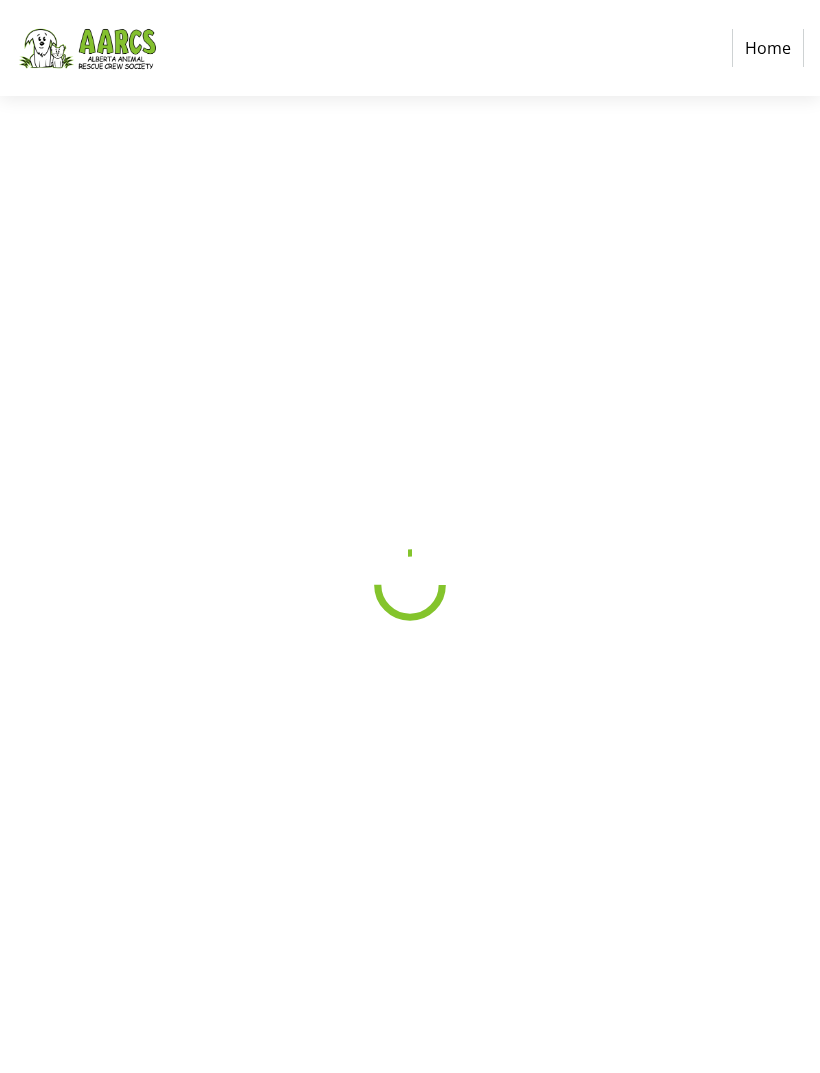select on "CA" 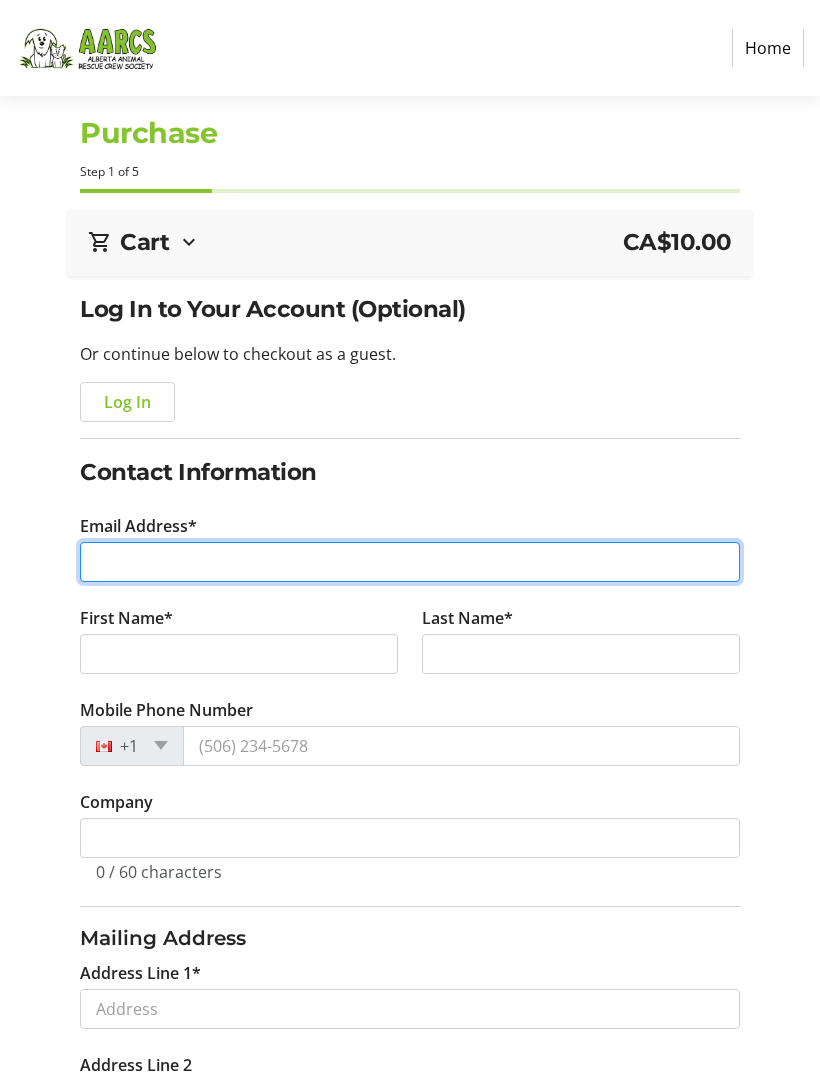 click on "Email Address*" at bounding box center [409, 562] 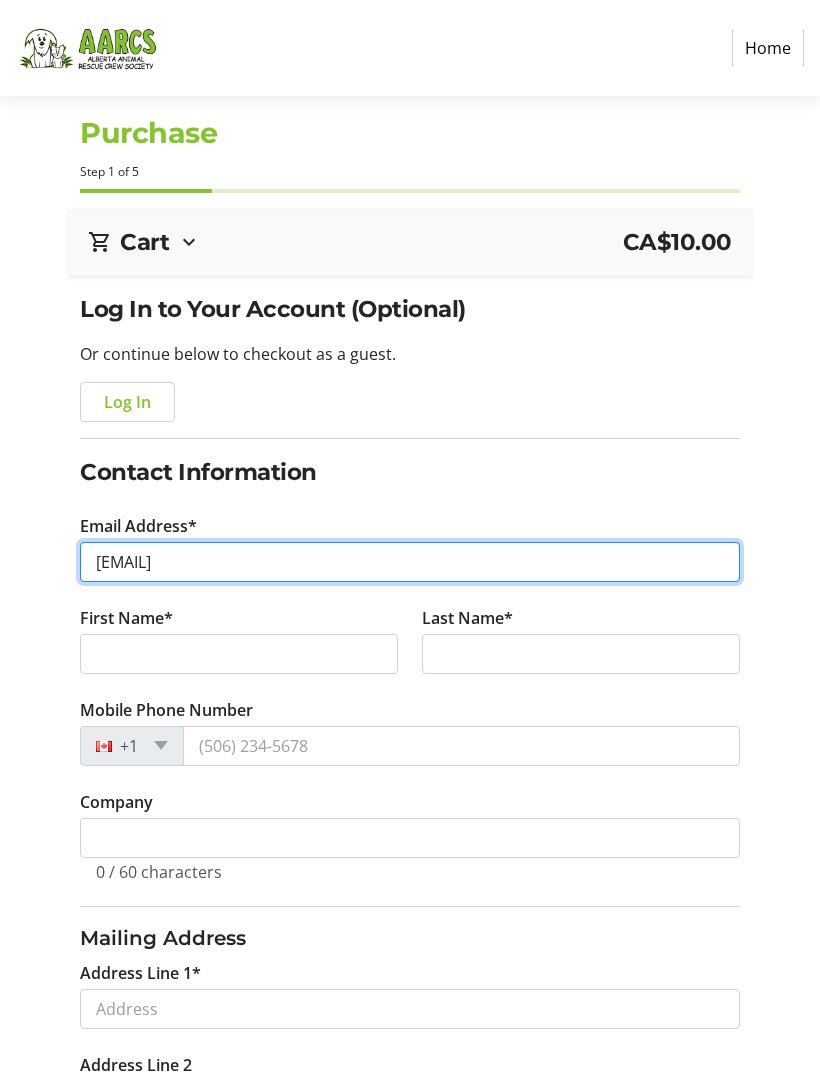 type on "wasusy@shaw.ca" 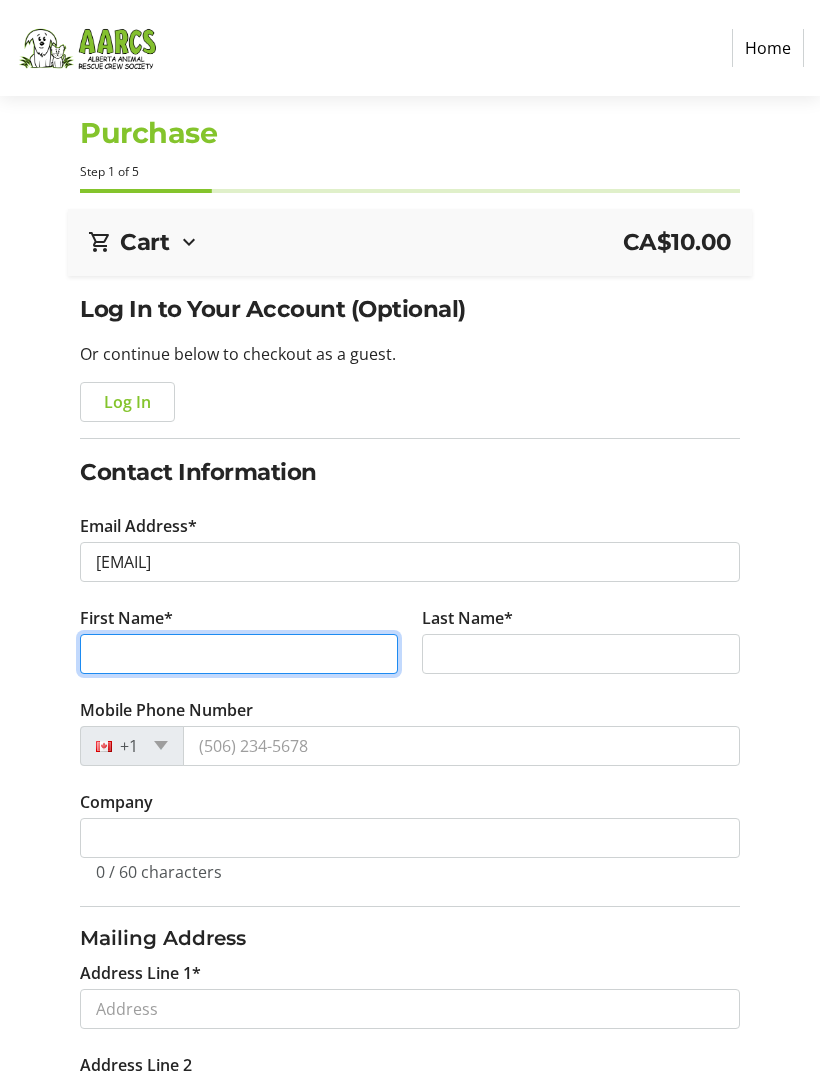 click on "First Name*" at bounding box center [239, 654] 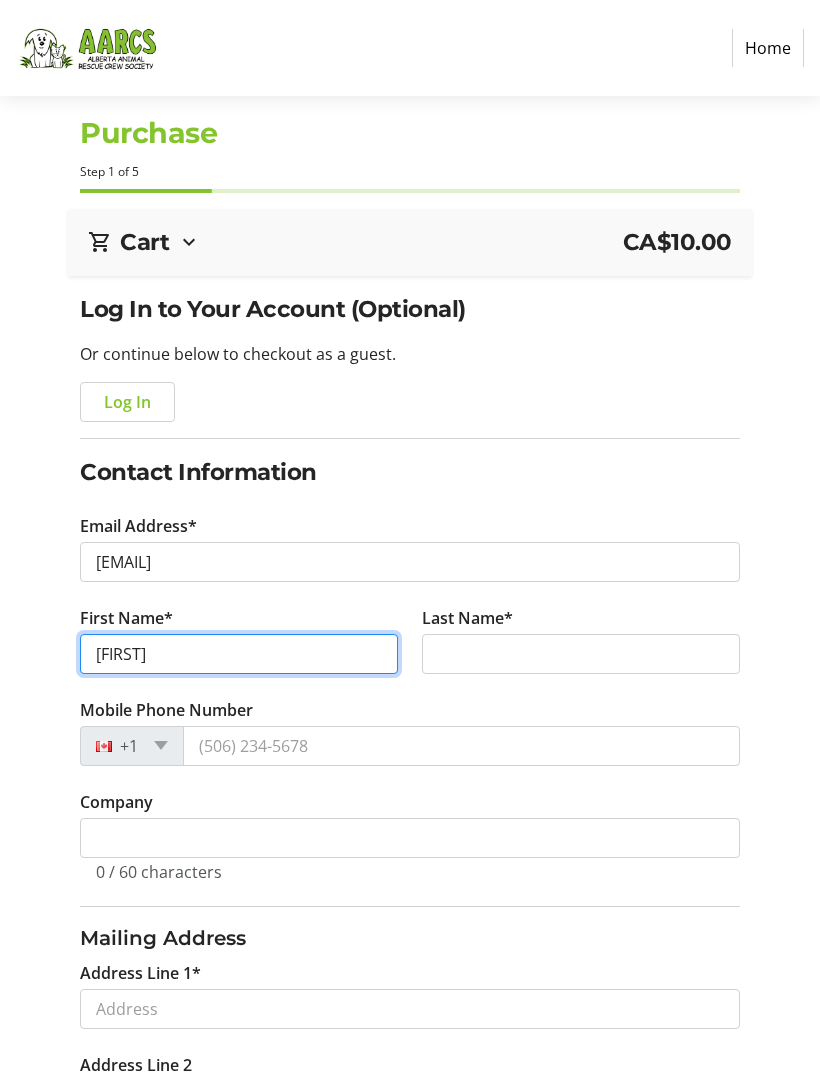 type on "Susann" 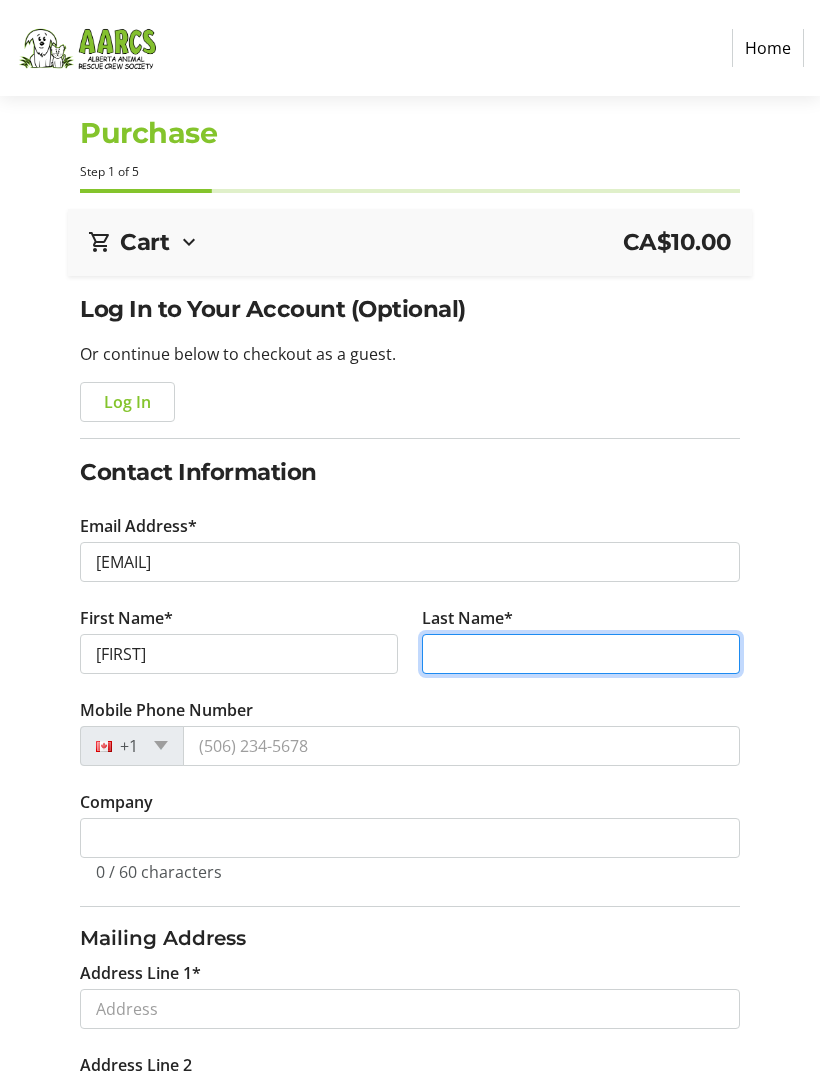 click on "Last Name*" at bounding box center (581, 654) 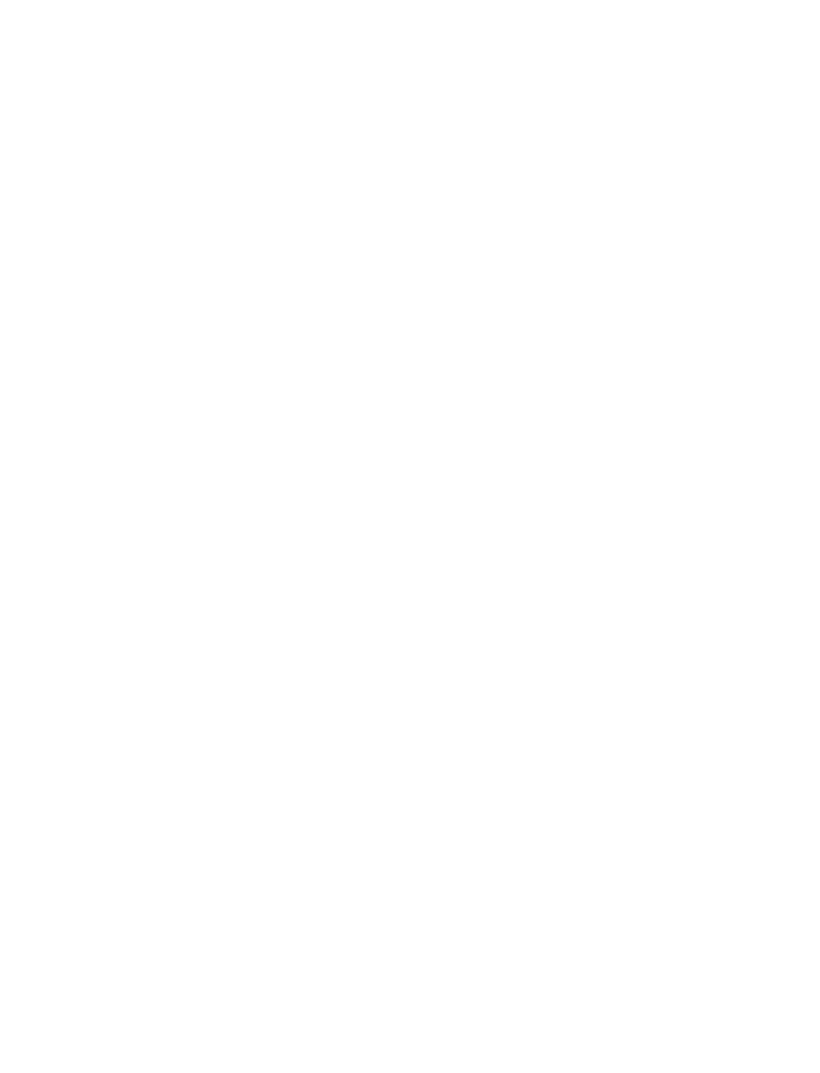 scroll, scrollTop: 0, scrollLeft: 0, axis: both 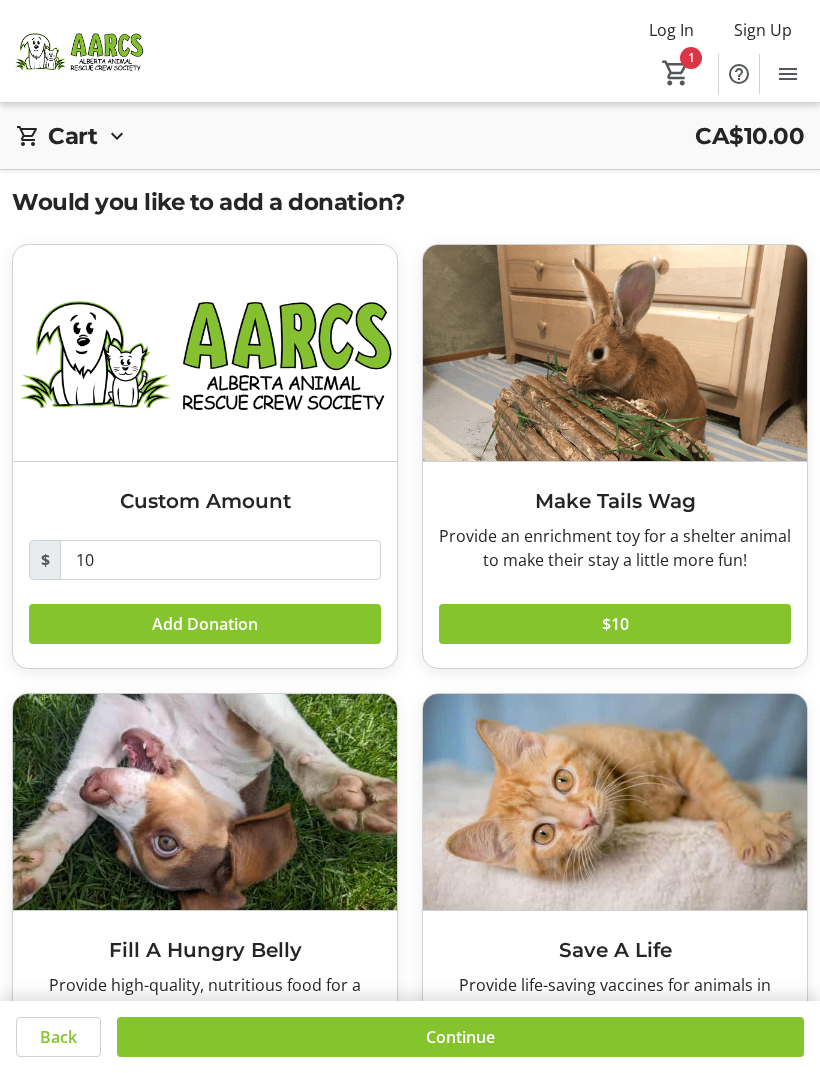 click 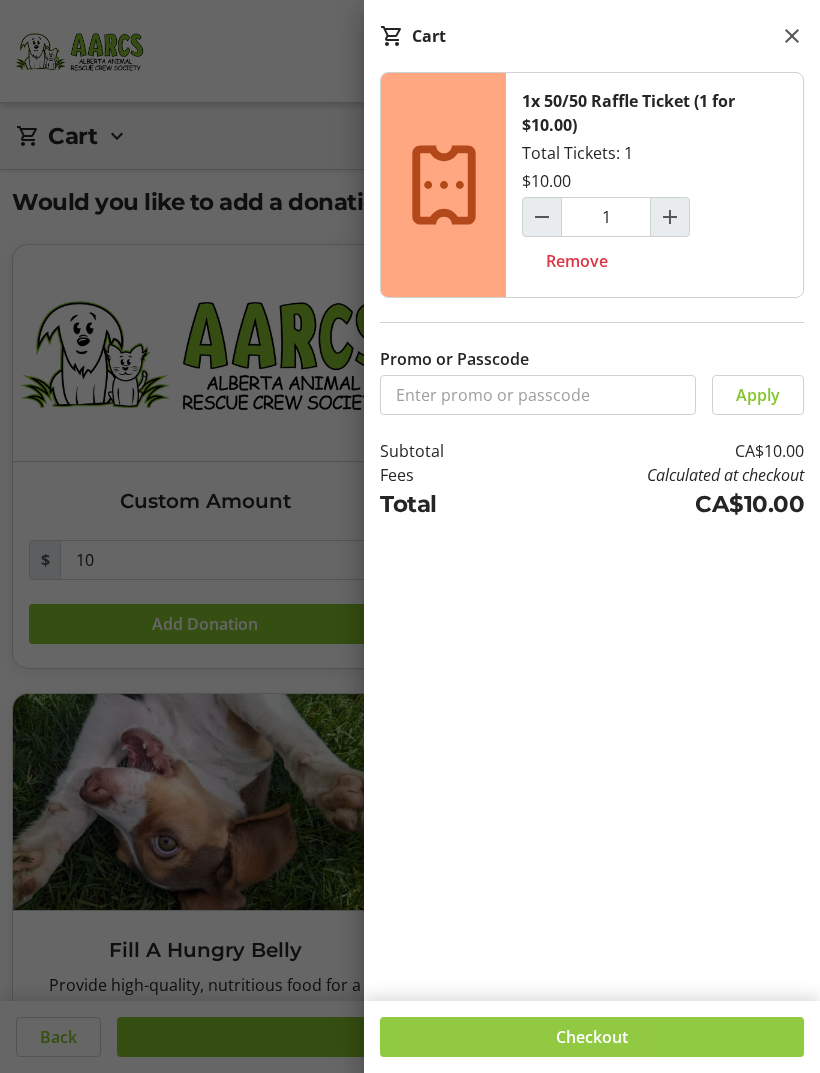click 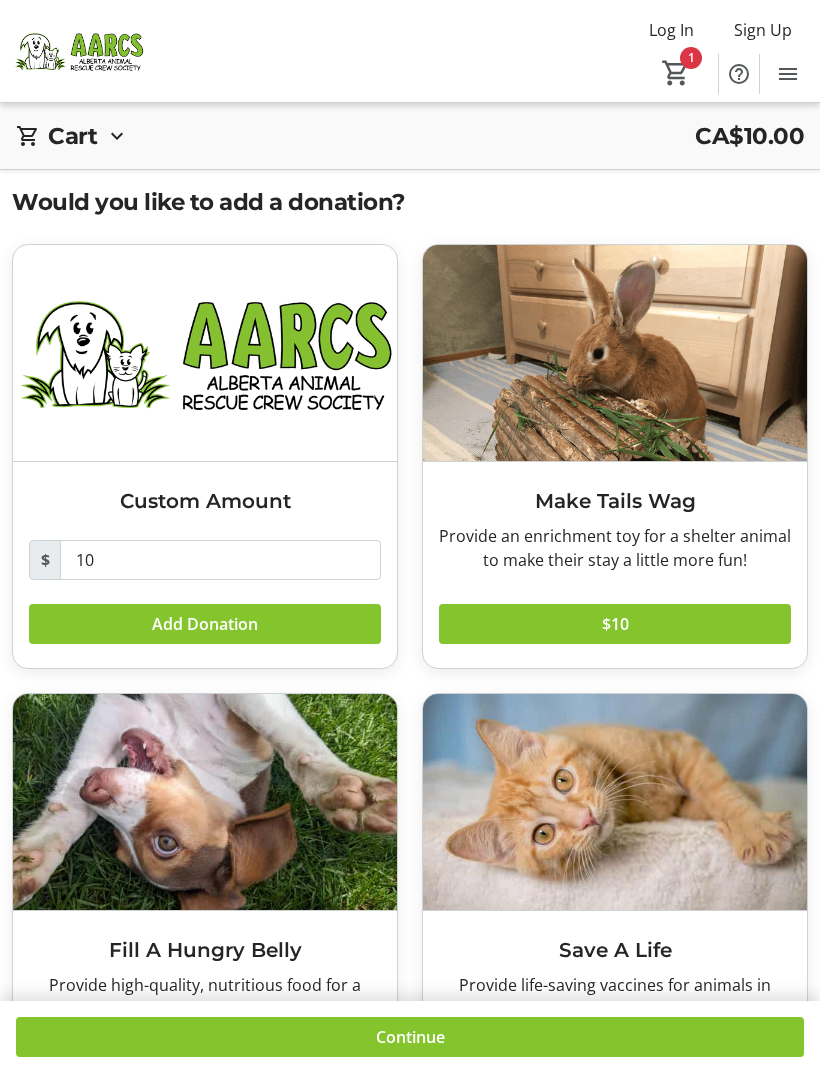 click on "Continue" 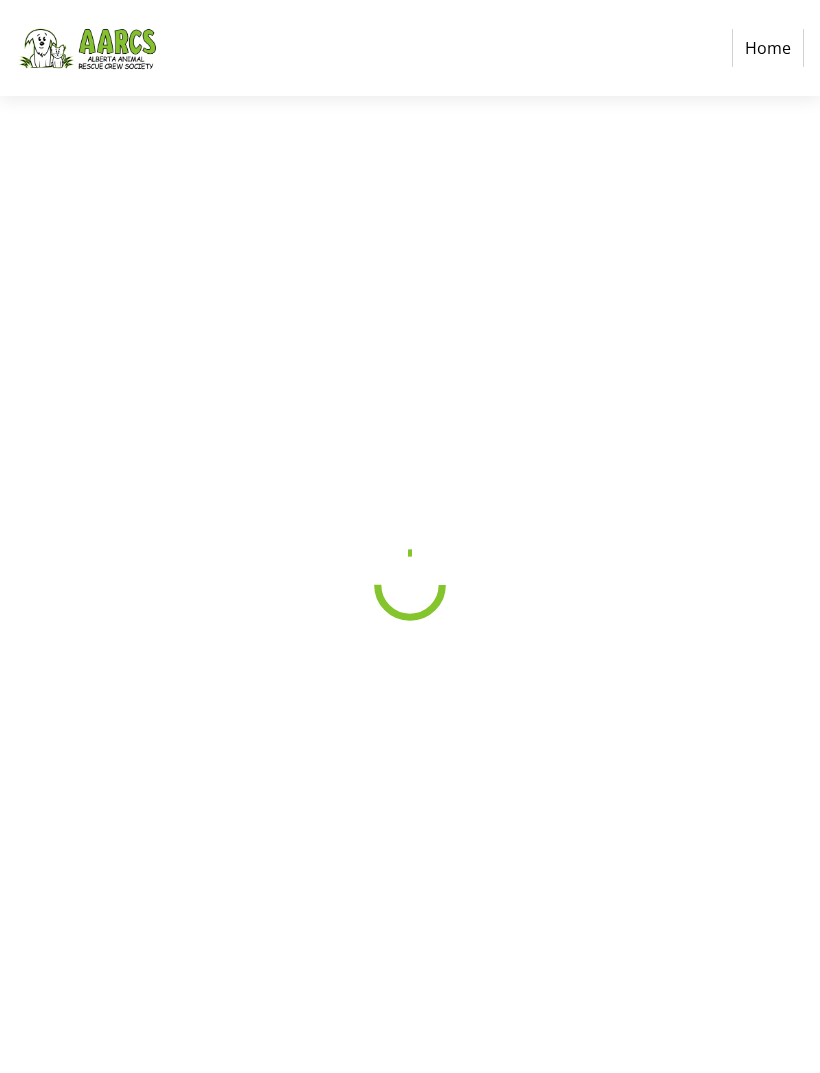 select on "CA" 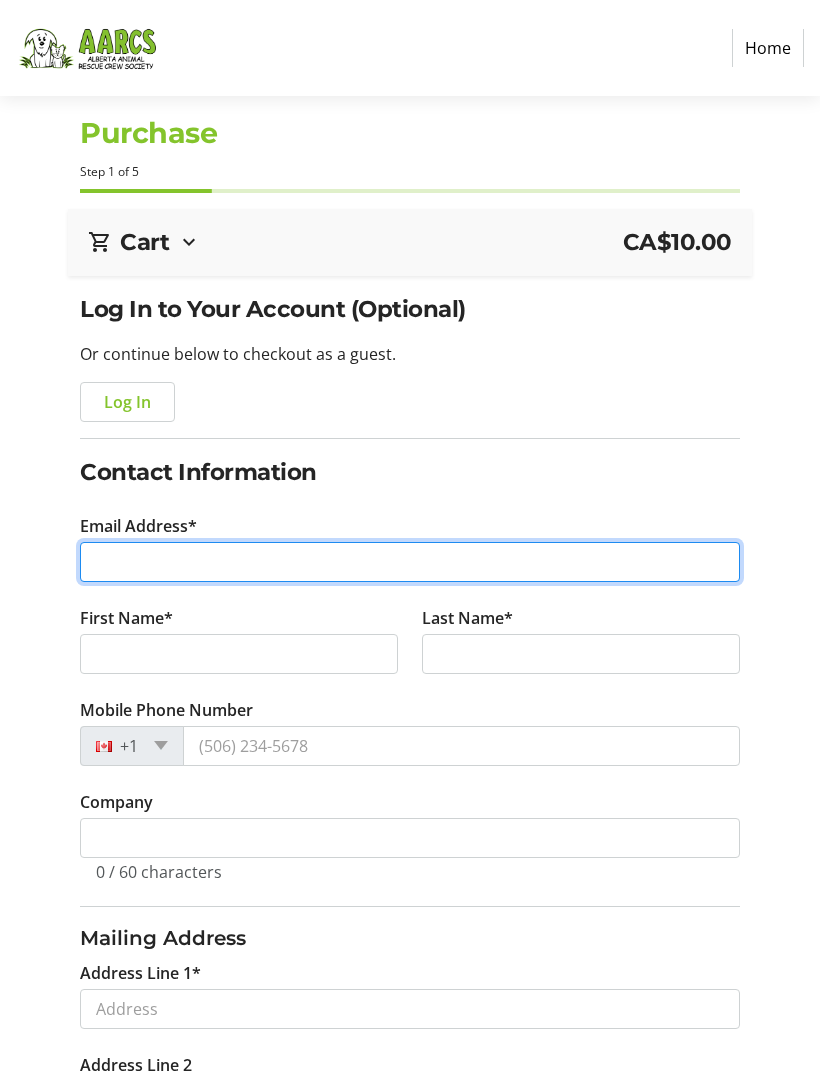 click on "Email Address*" at bounding box center [409, 562] 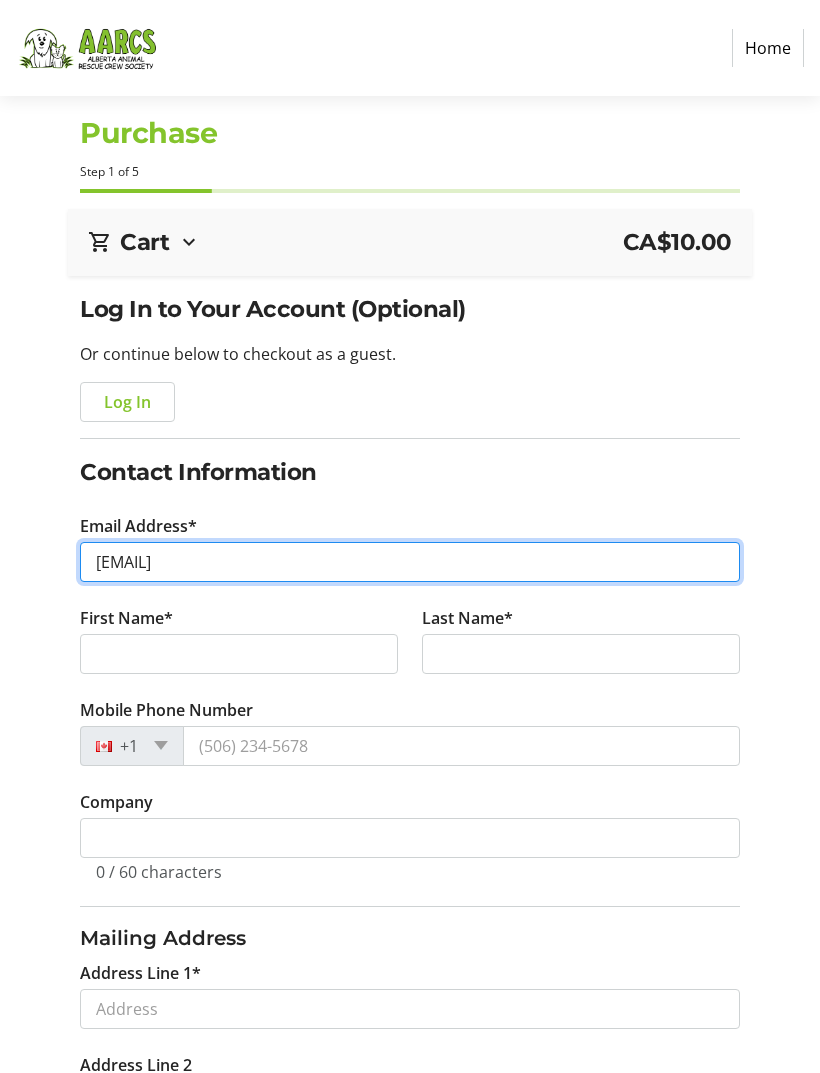 type on "wasusy@shaw.ca" 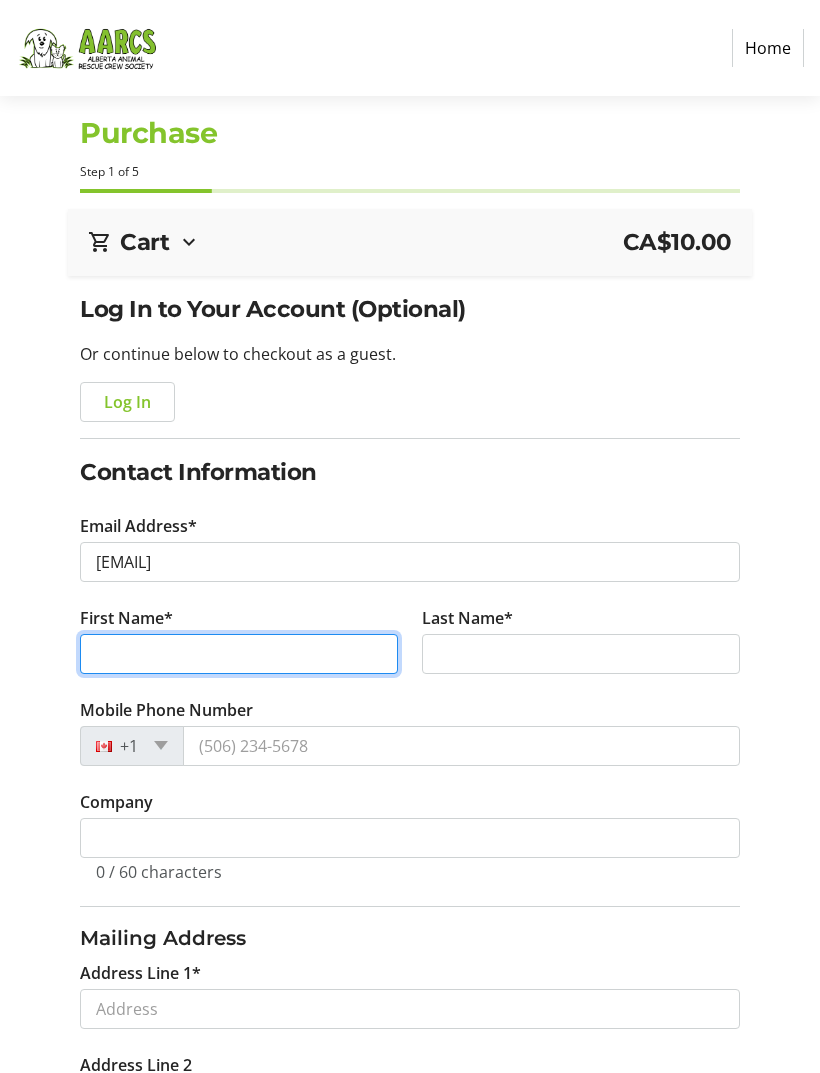 click on "First Name*" at bounding box center [239, 654] 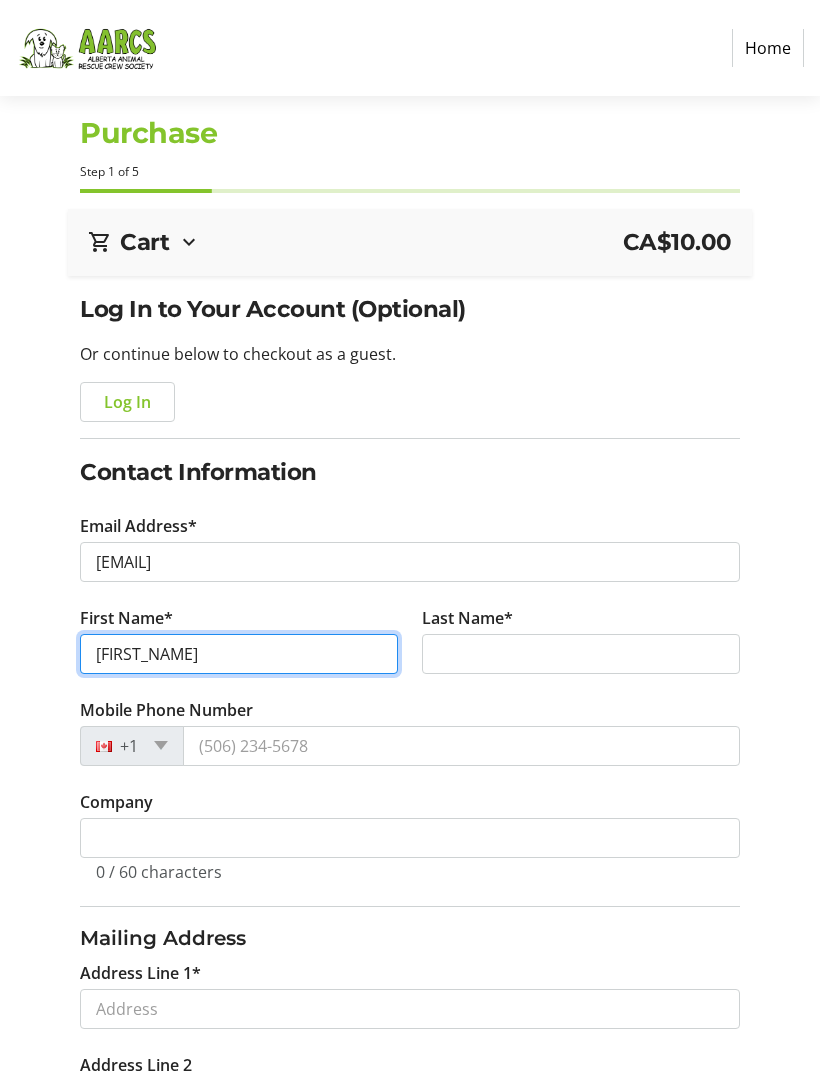 type on "Susann" 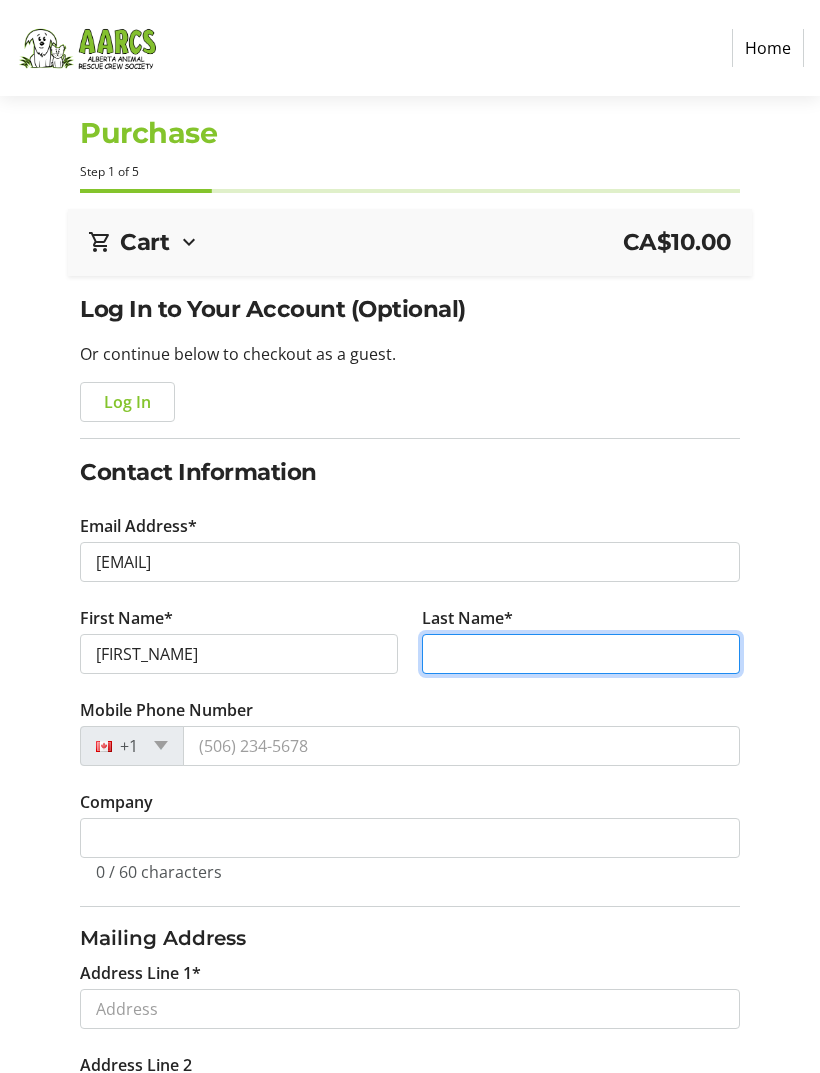 click on "Last Name*" at bounding box center [581, 654] 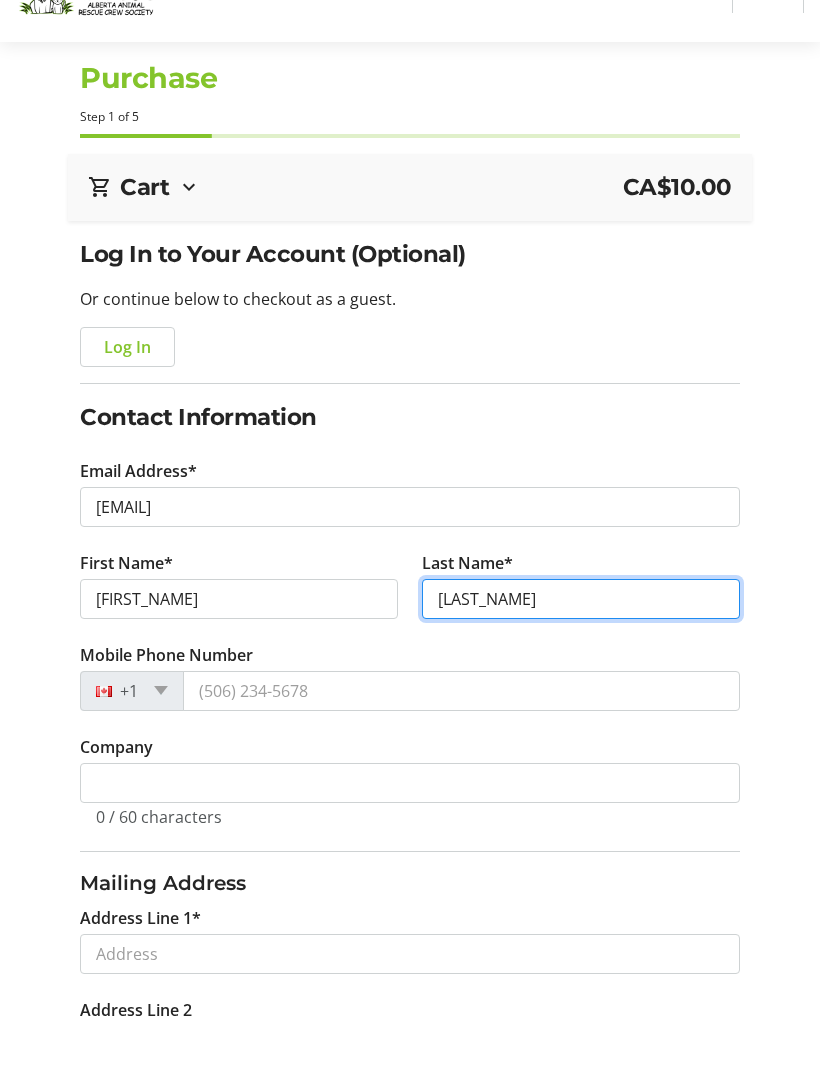 type on "Soldan" 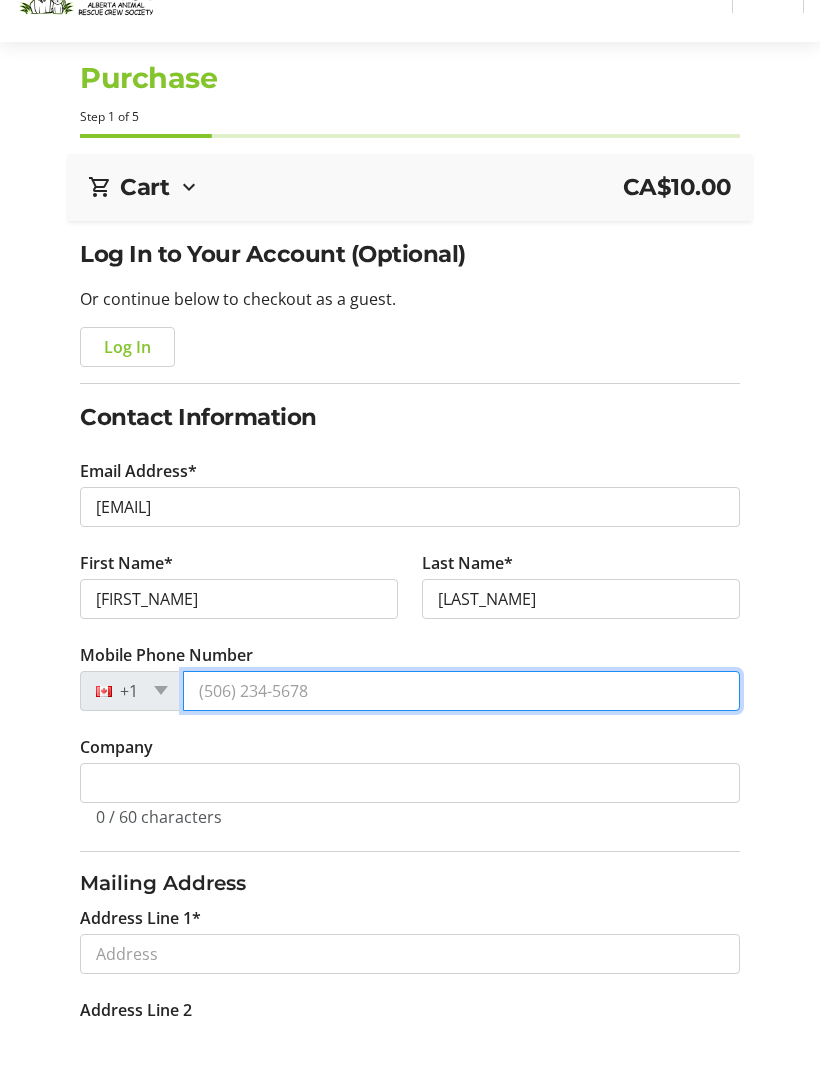 click on "Mobile Phone Number" at bounding box center (461, 746) 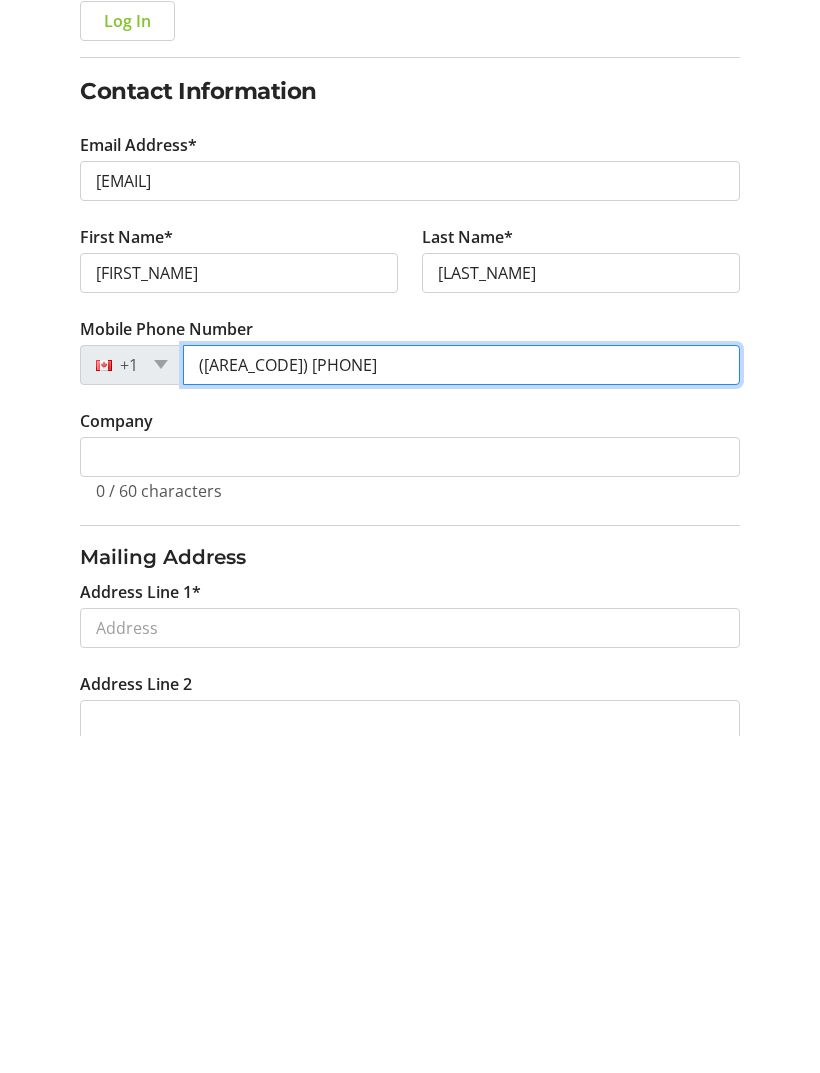 scroll, scrollTop: 45, scrollLeft: 0, axis: vertical 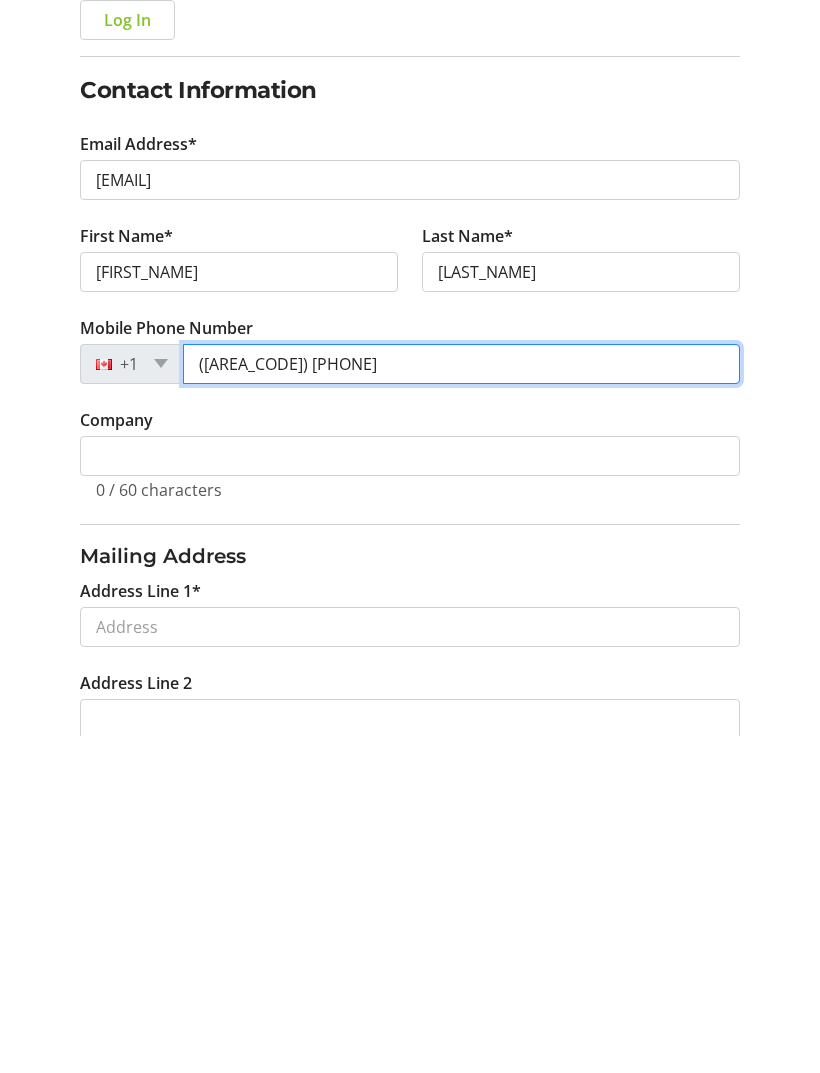 type on "(403) 350-8544" 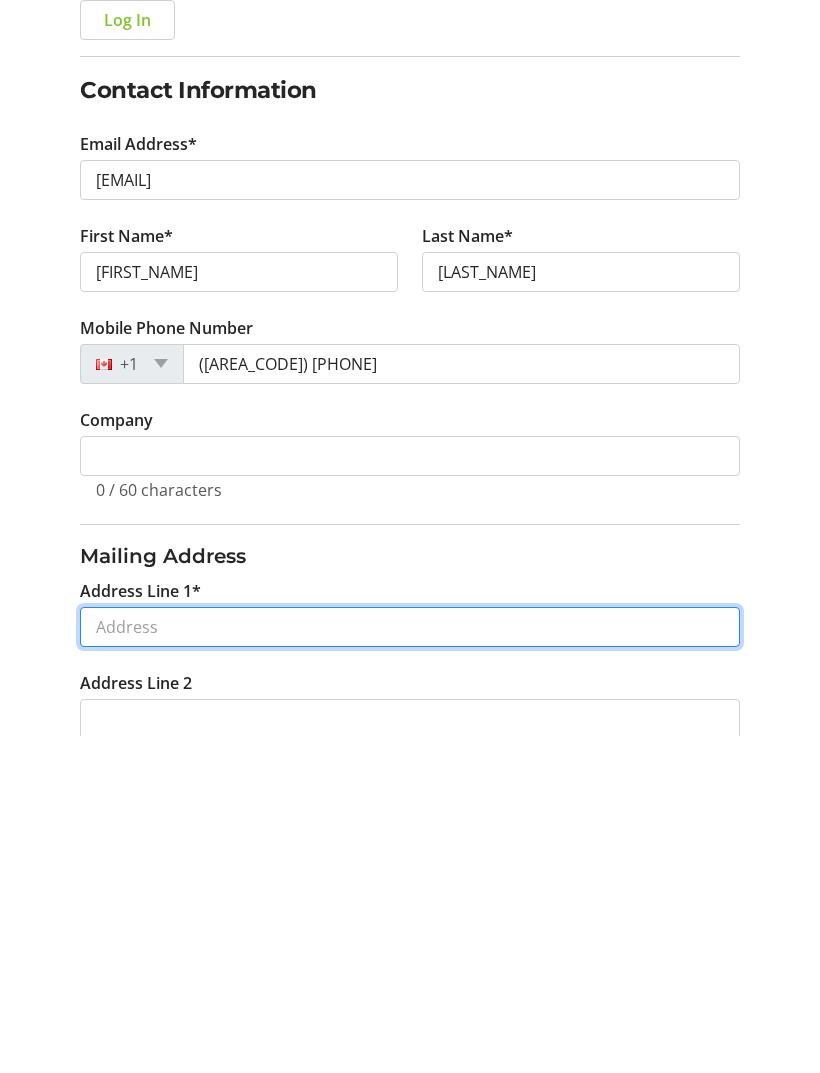 click on "Address Line 1*" at bounding box center (409, 964) 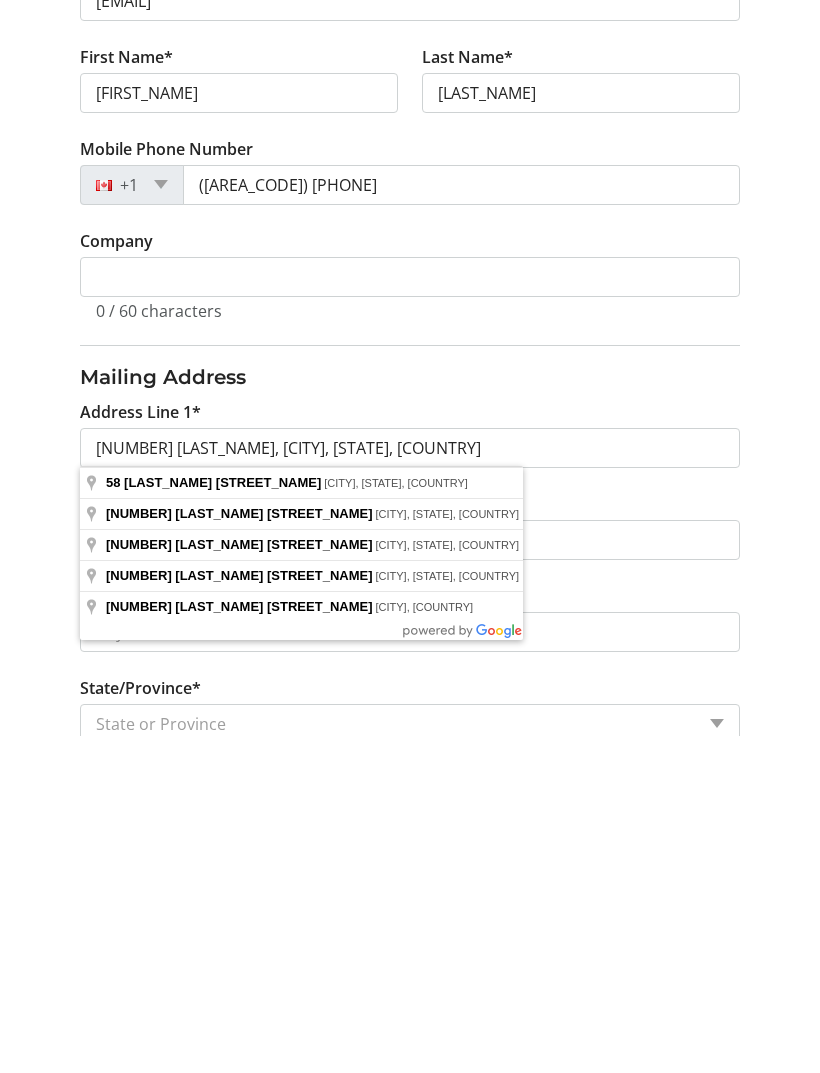 type on "58 Edgington Avenue" 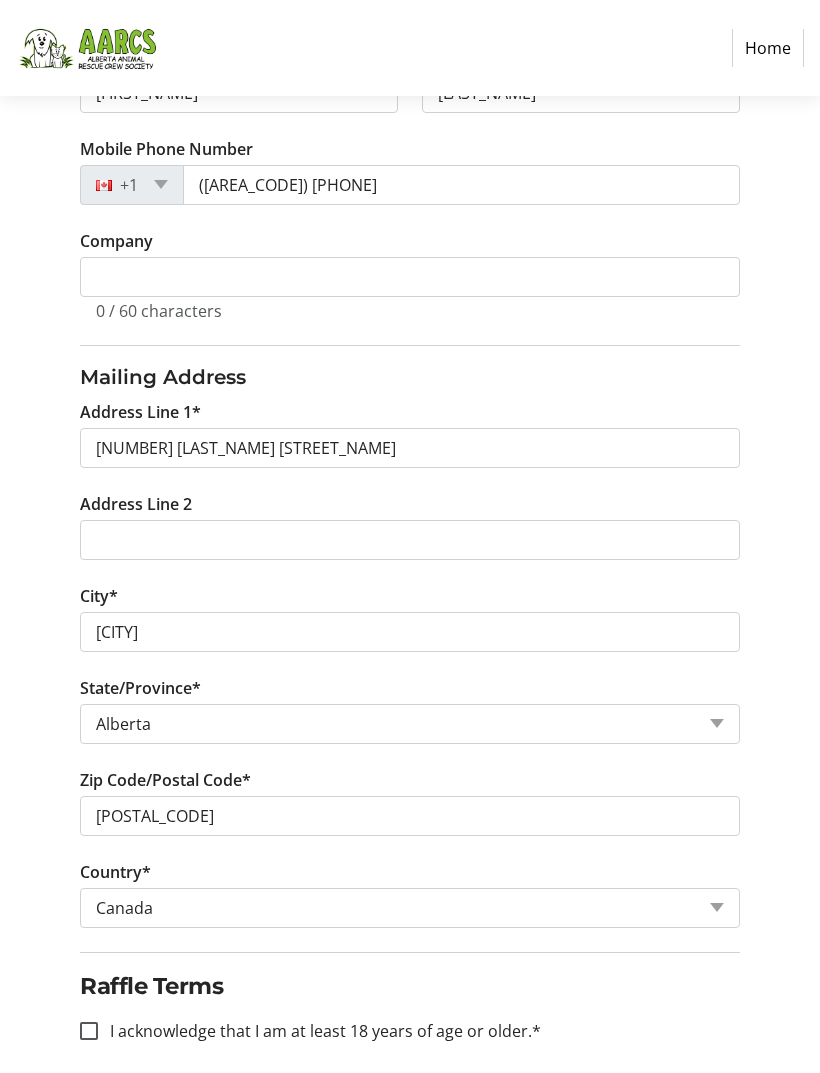 scroll, scrollTop: 601, scrollLeft: 0, axis: vertical 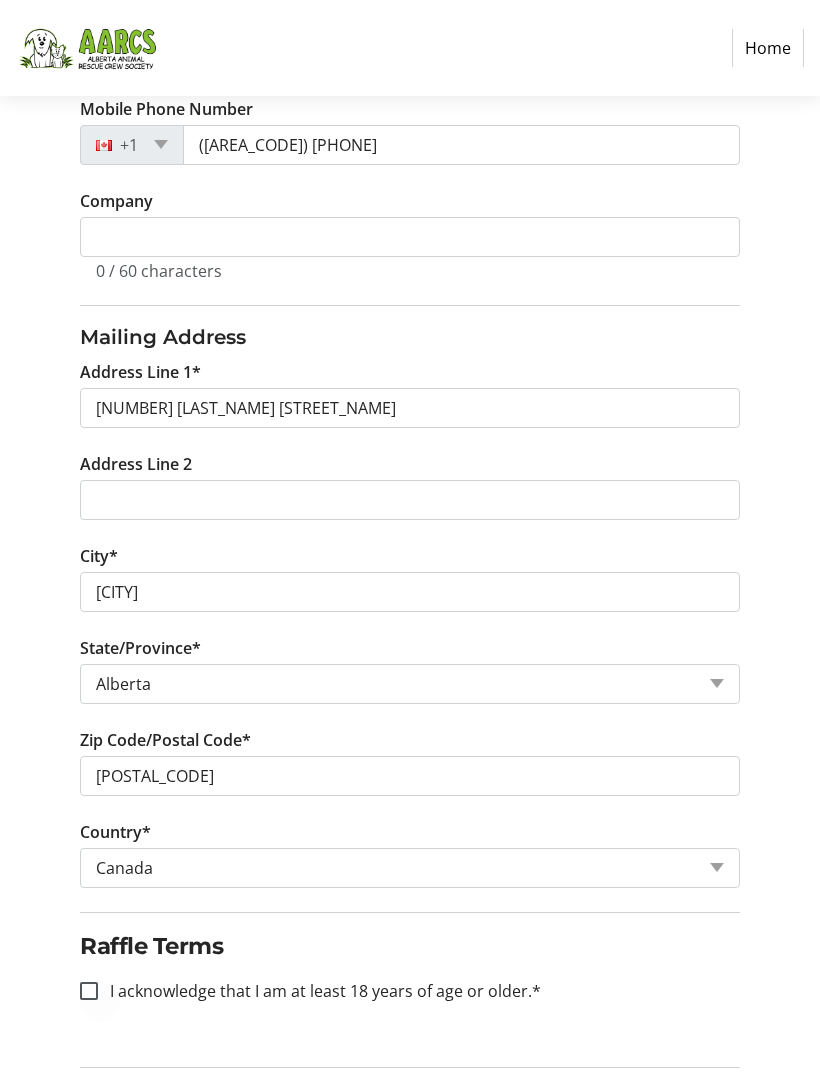 click at bounding box center [89, 991] 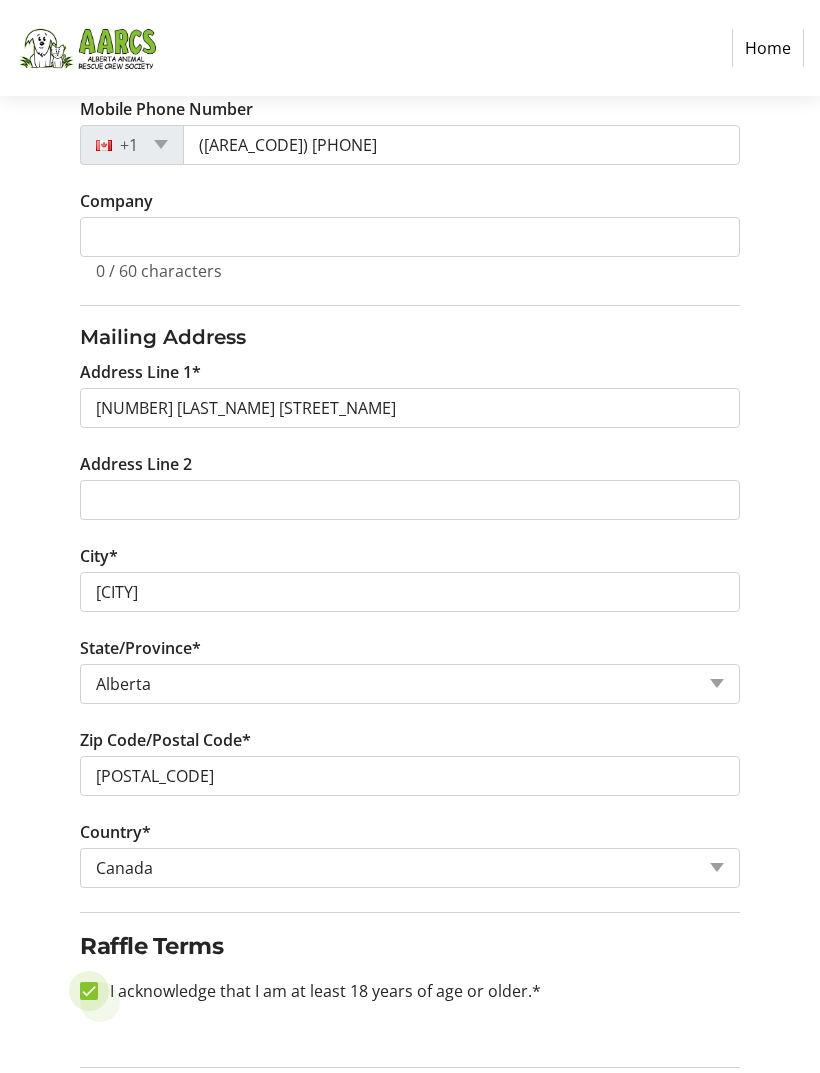 checkbox on "true" 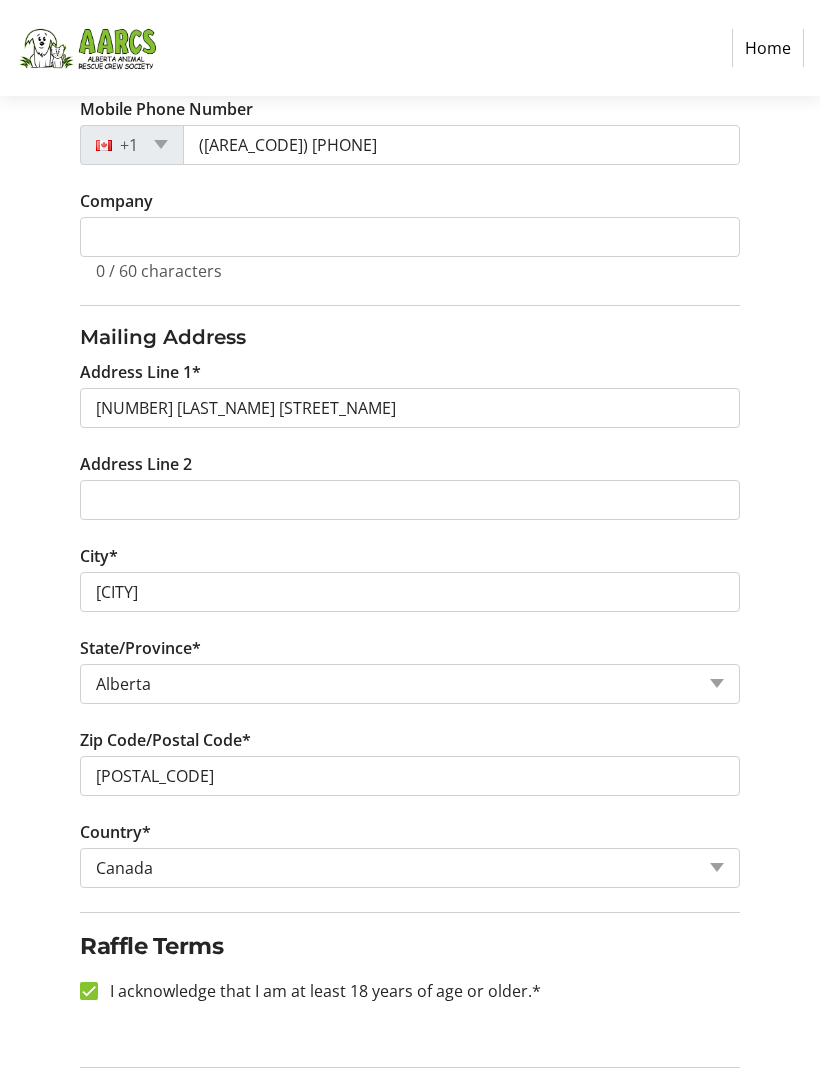 click on "Continue" 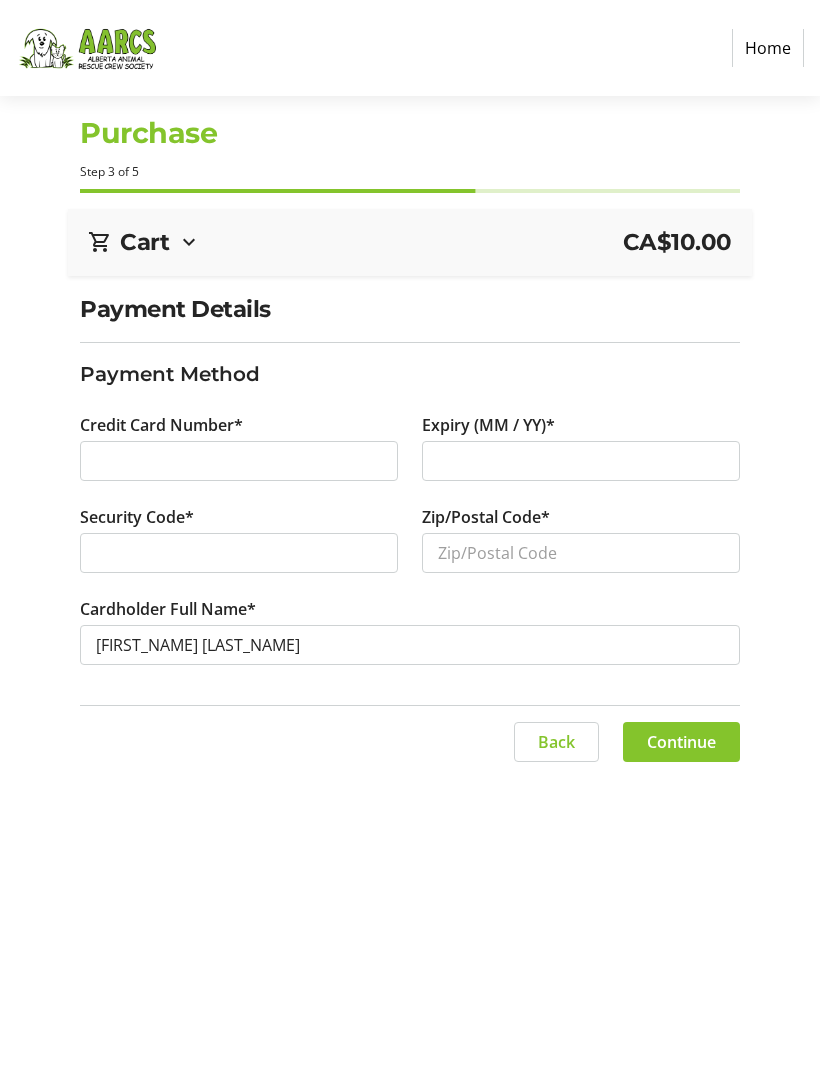 click at bounding box center [581, 461] 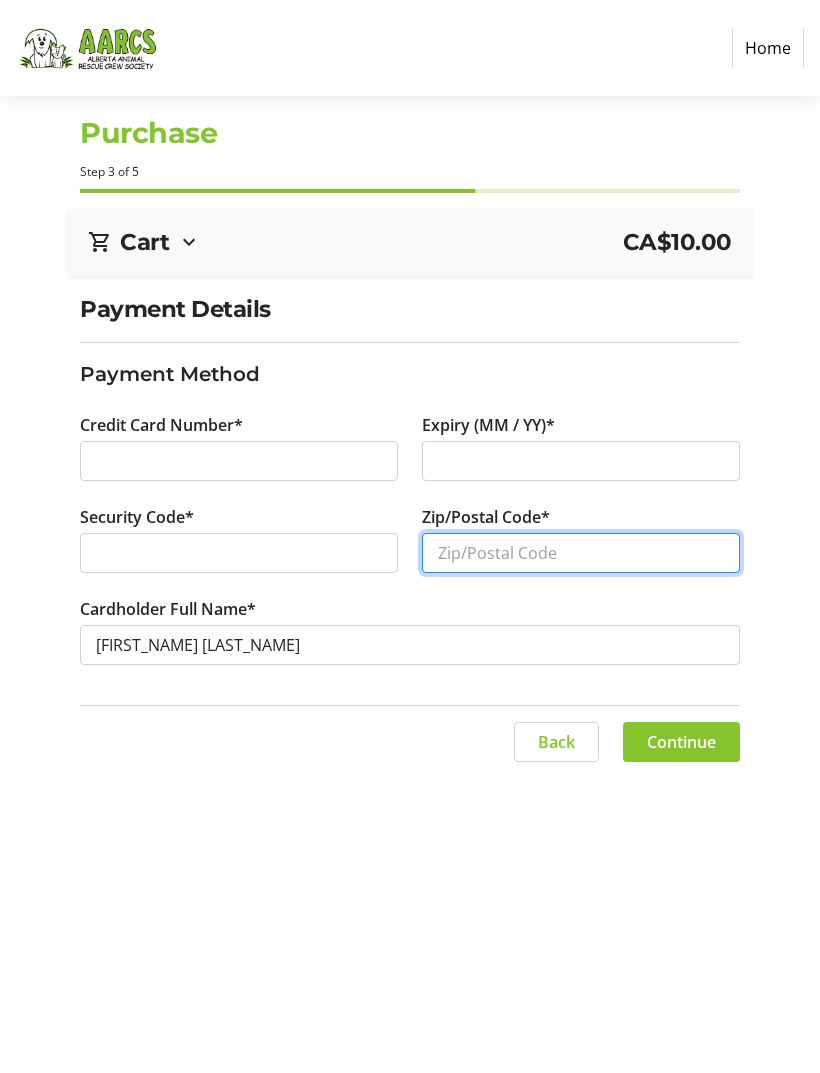 click on "Zip/Postal Code*" at bounding box center (581, 553) 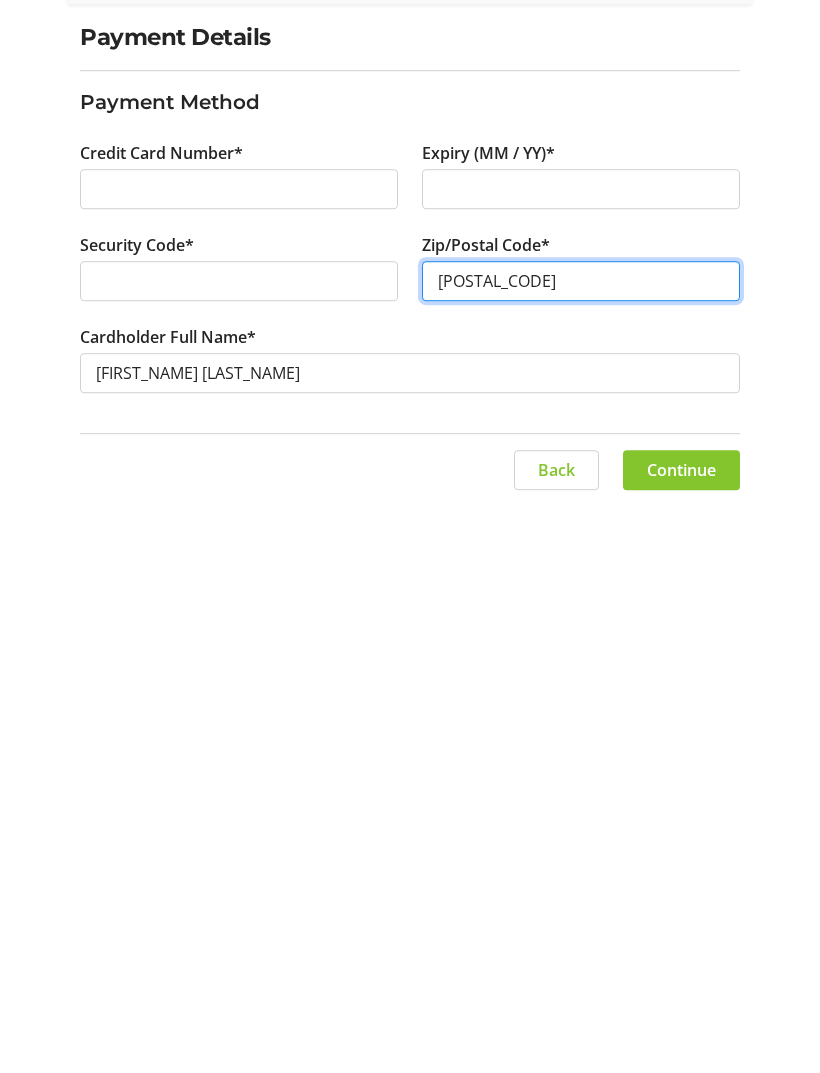 scroll, scrollTop: 6, scrollLeft: 0, axis: vertical 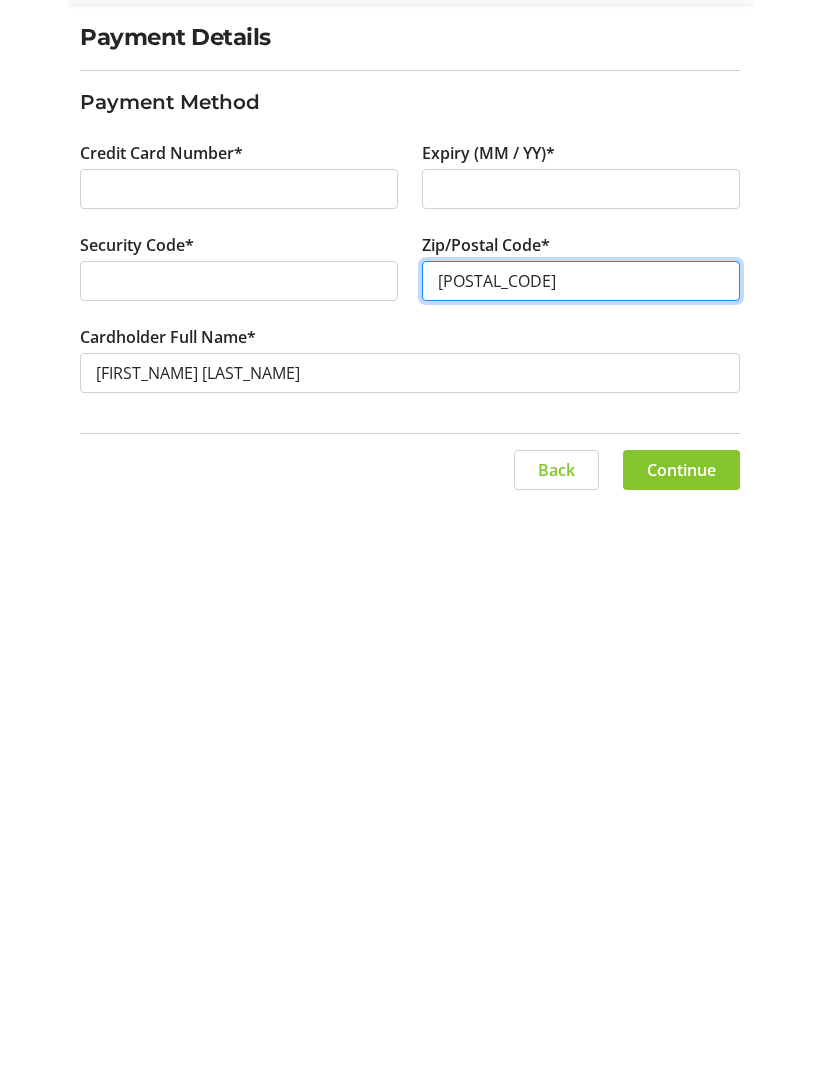type on "T4R2K9" 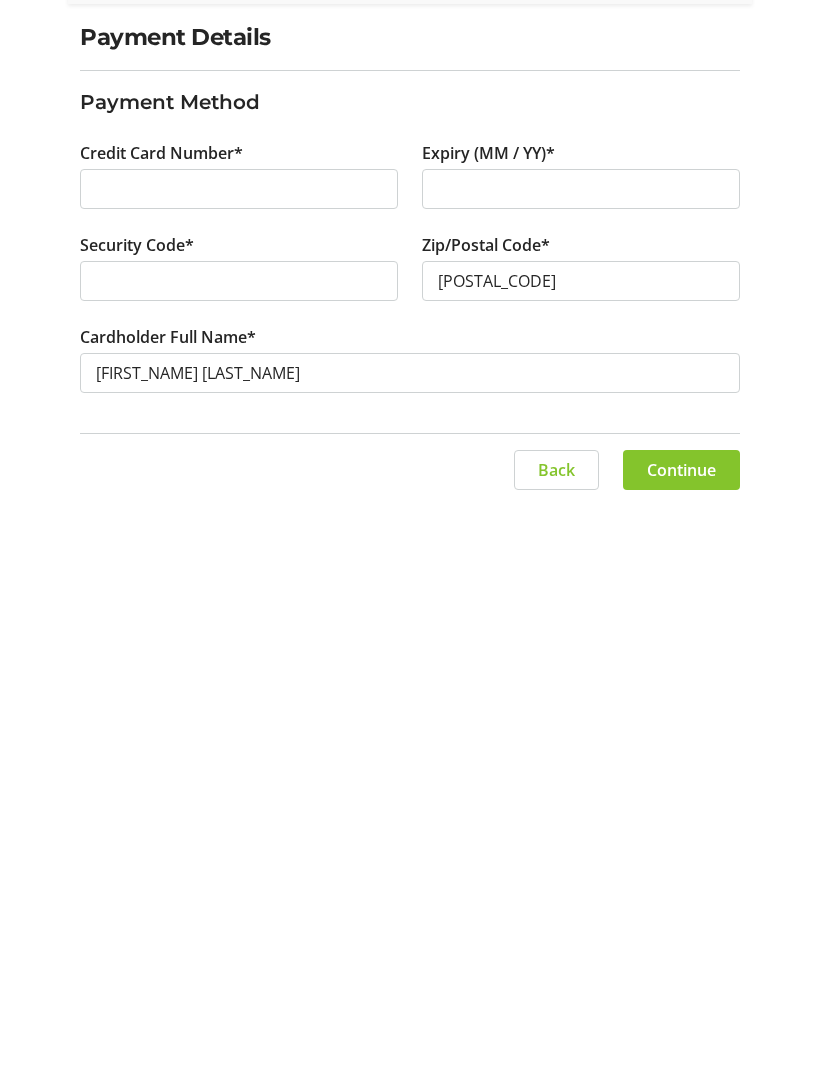 click on "Continue" 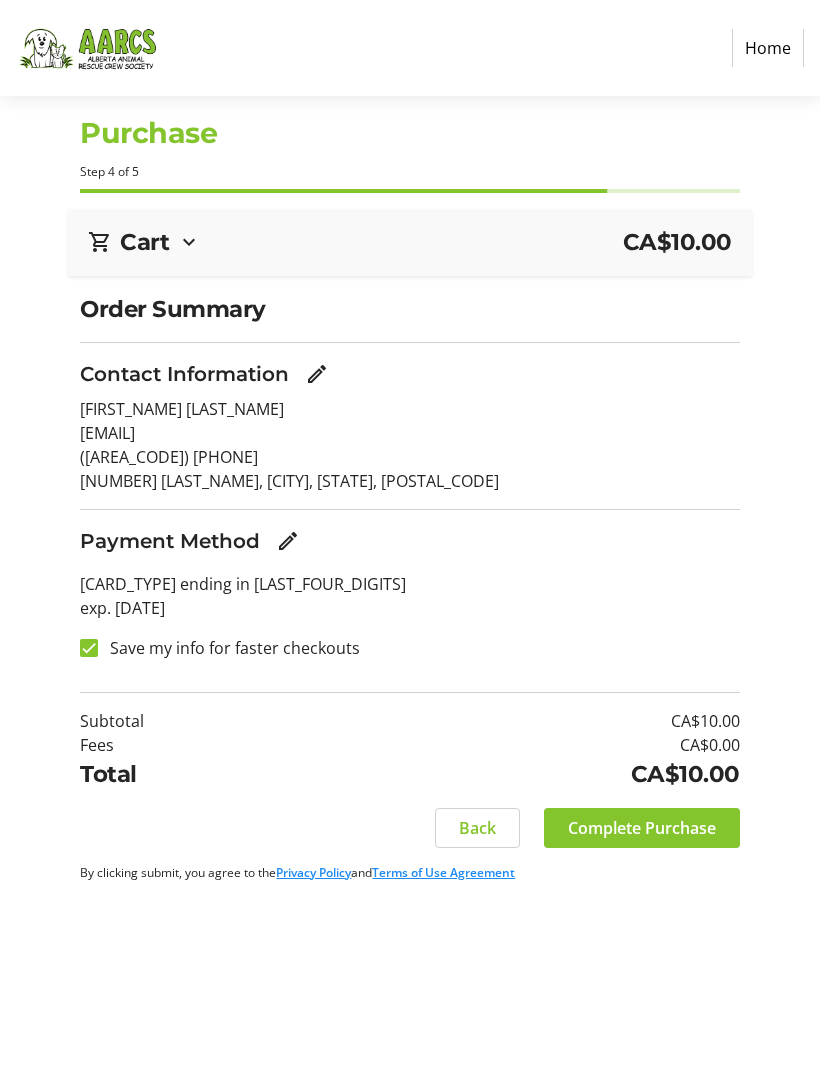 click on "Complete Purchase" 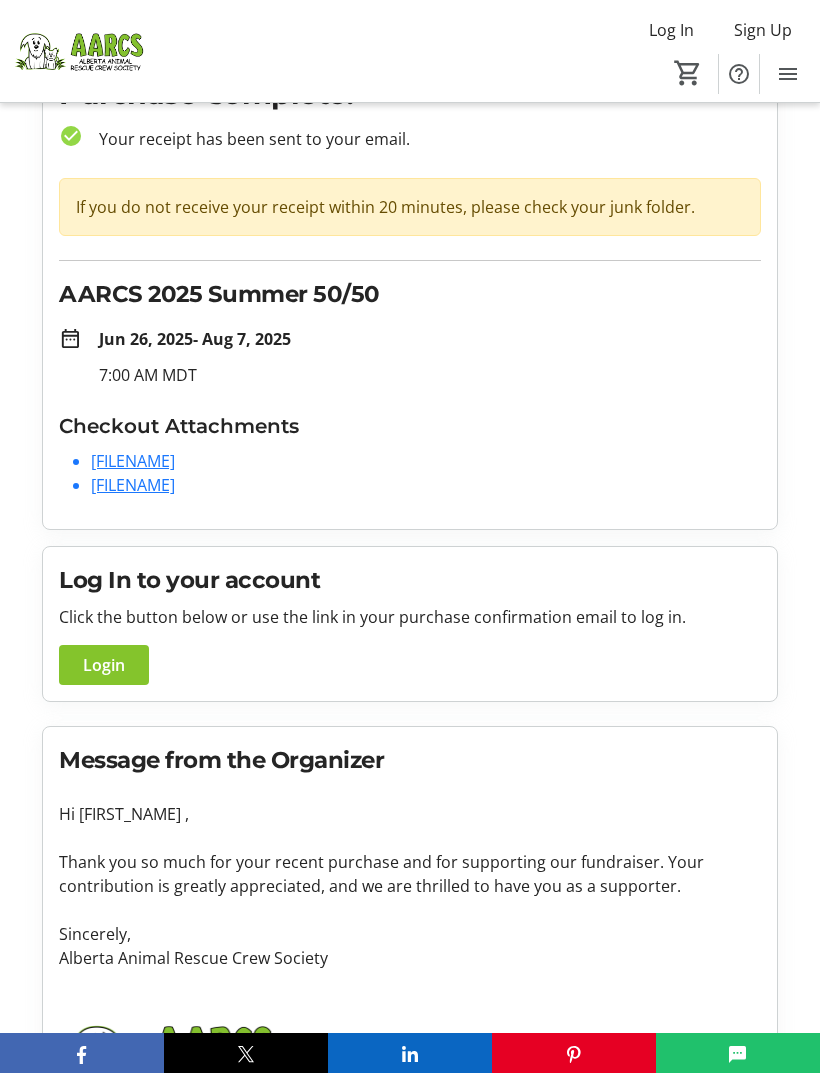 scroll, scrollTop: 0, scrollLeft: 0, axis: both 